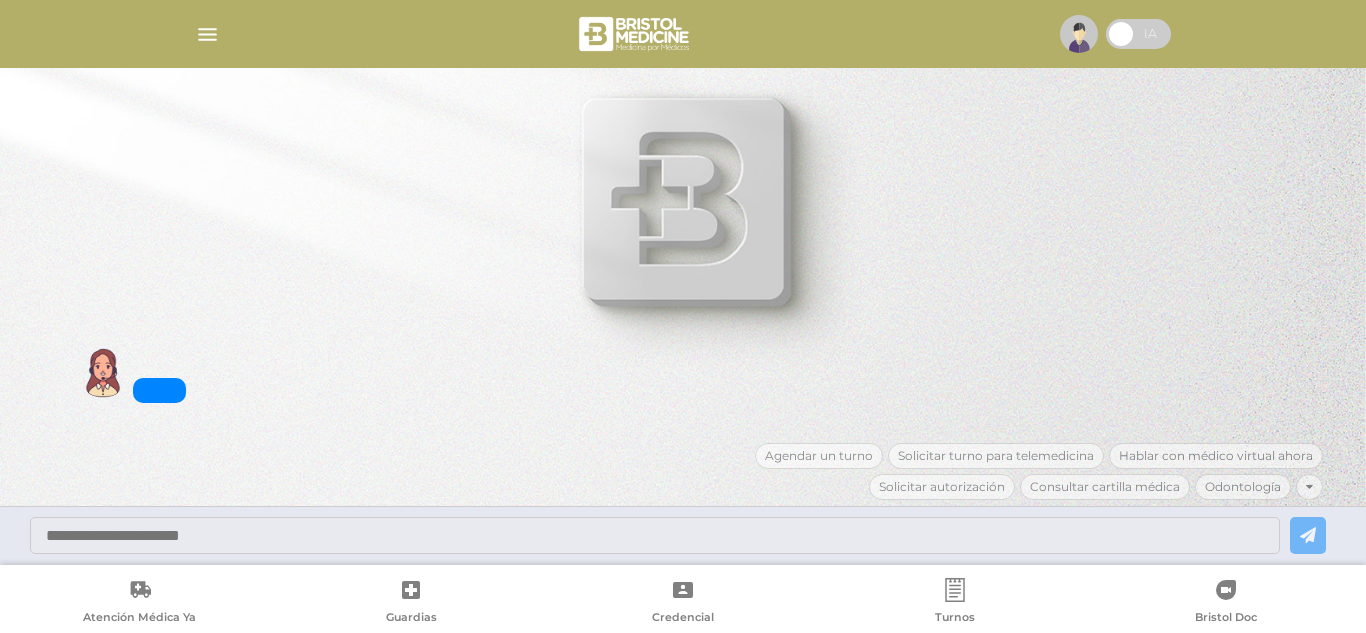 scroll, scrollTop: 0, scrollLeft: 0, axis: both 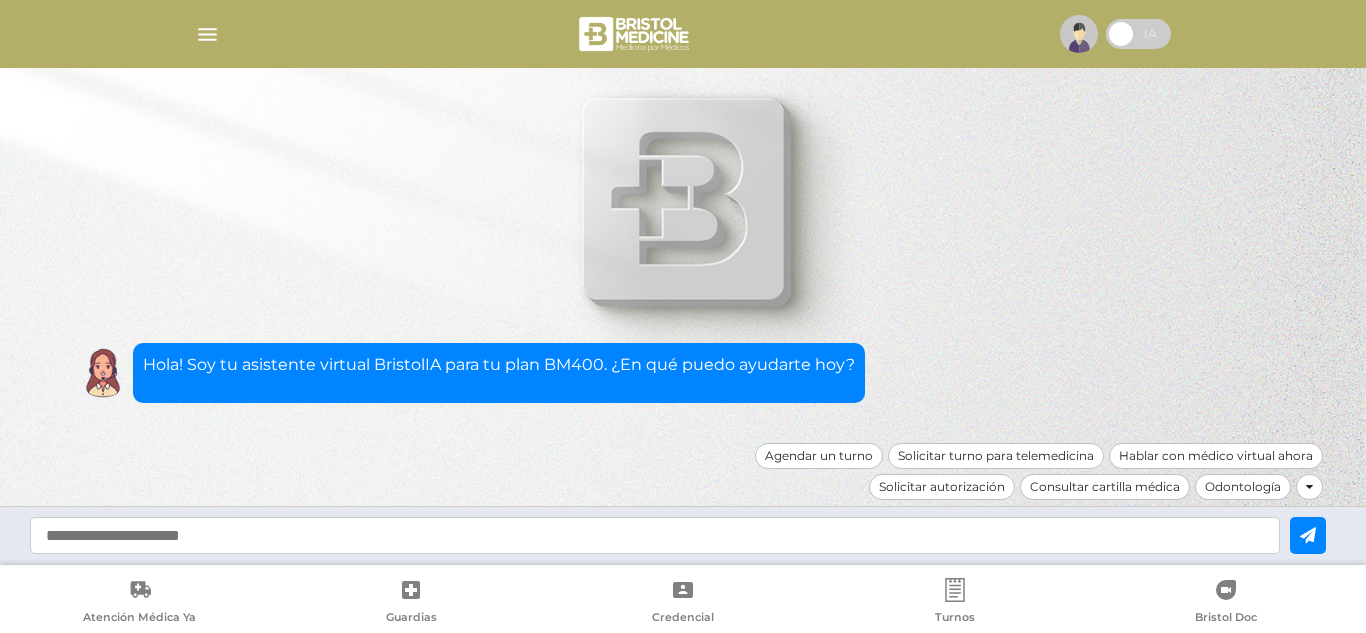 click at bounding box center (683, 34) 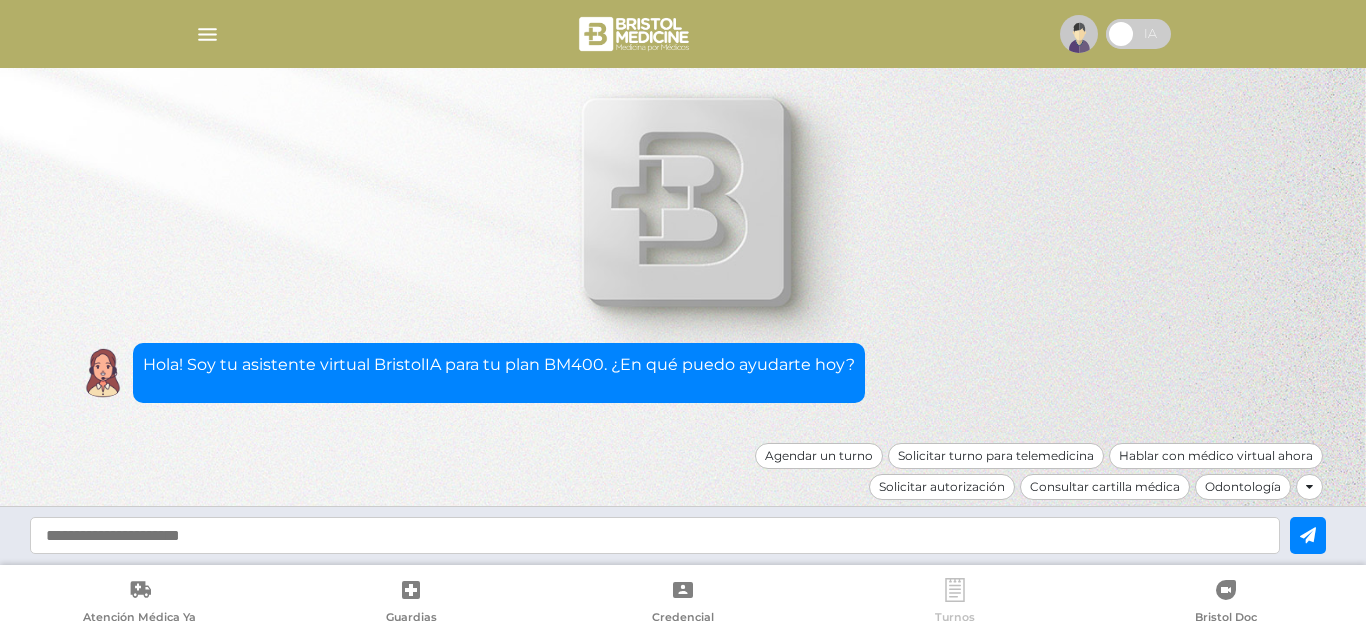 click on "Turnos" at bounding box center (955, 603) 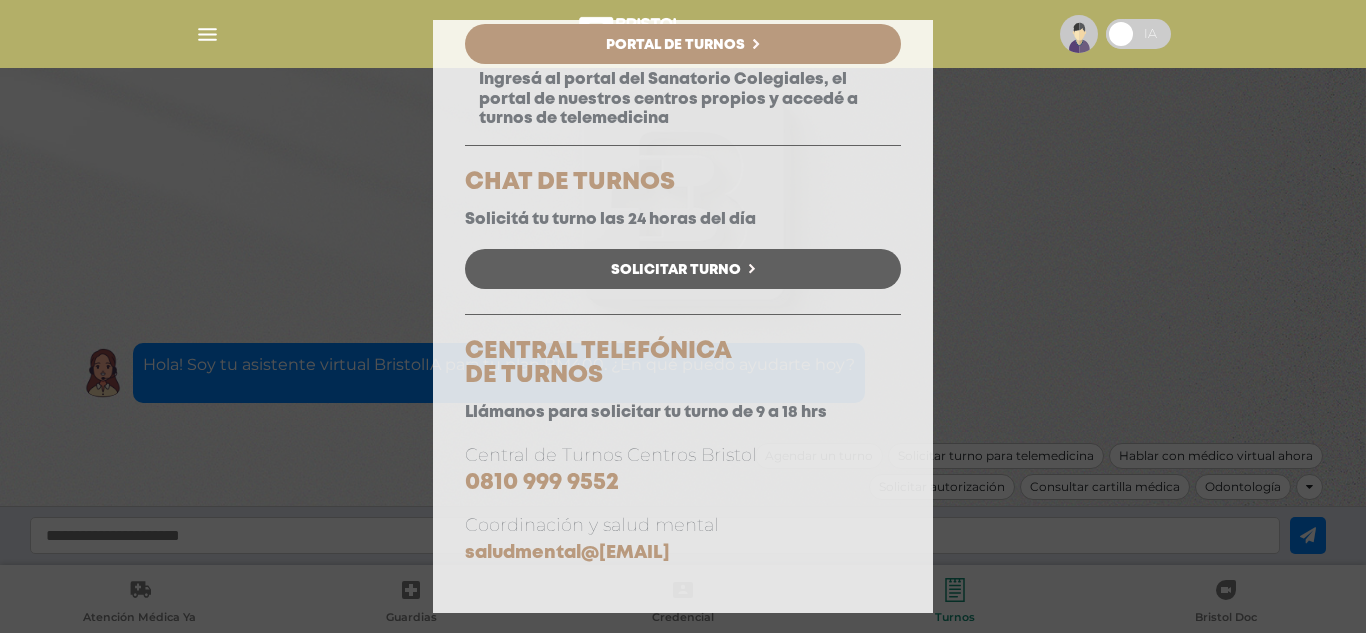 scroll, scrollTop: 0, scrollLeft: 0, axis: both 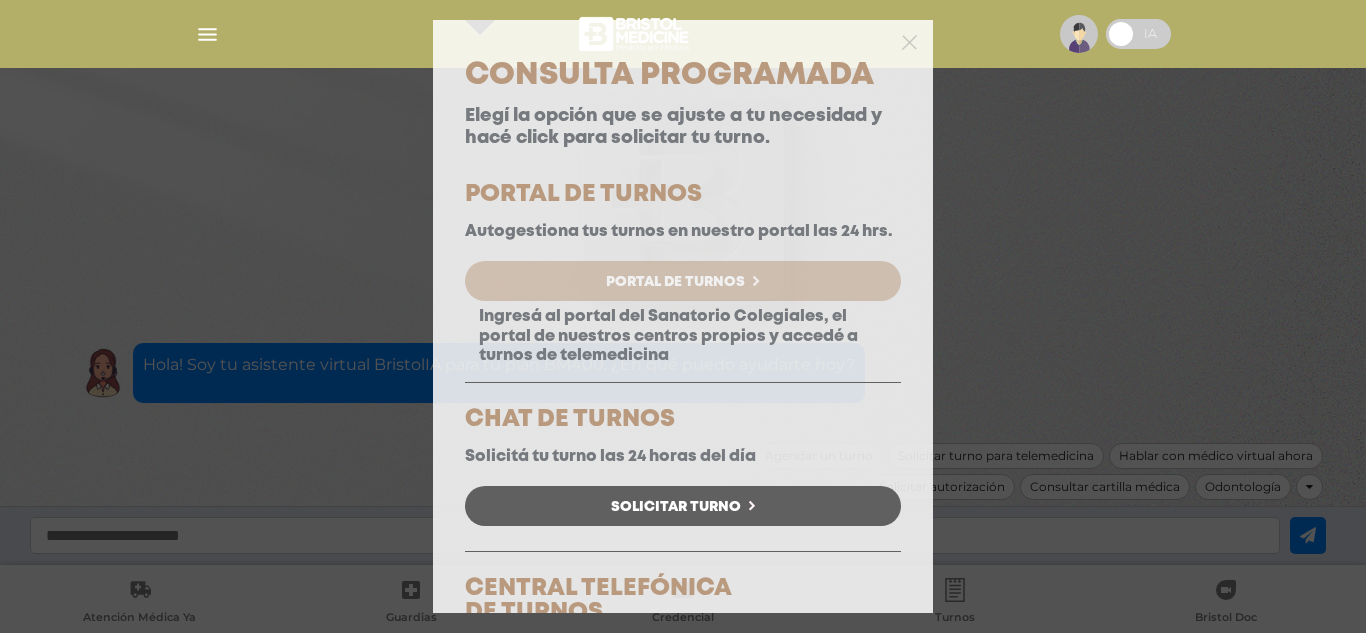 click on "Portal de Turnos" at bounding box center (675, 282) 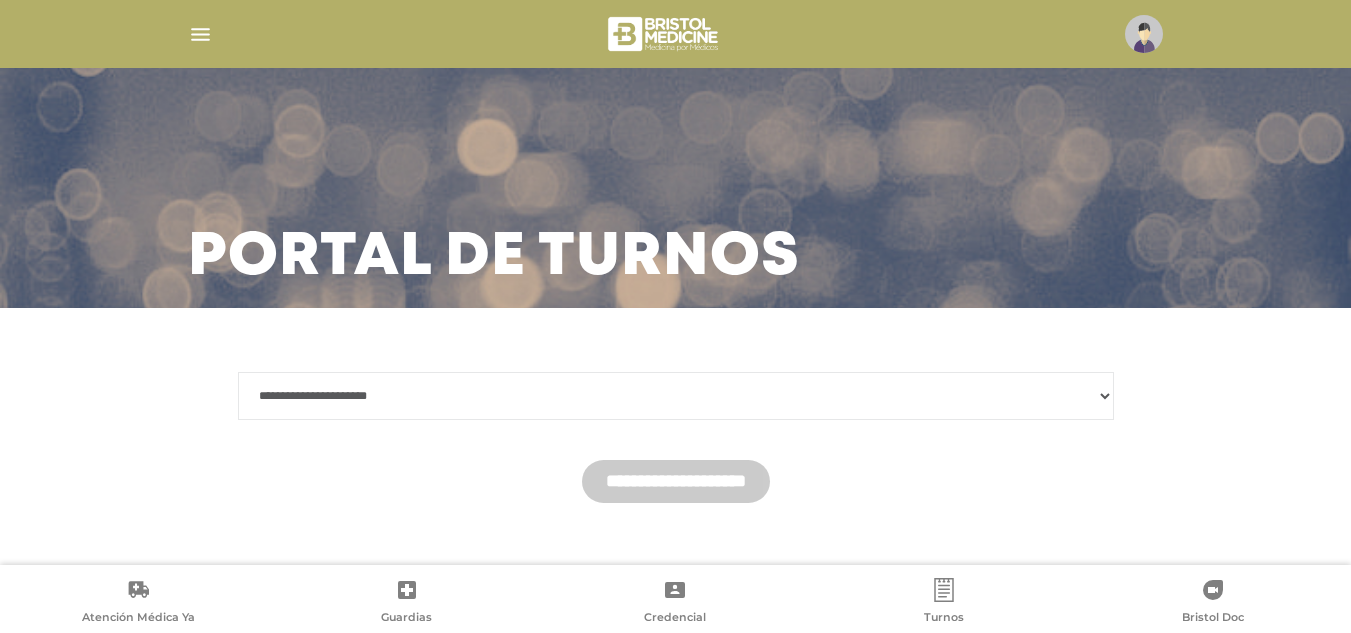 scroll, scrollTop: 26, scrollLeft: 0, axis: vertical 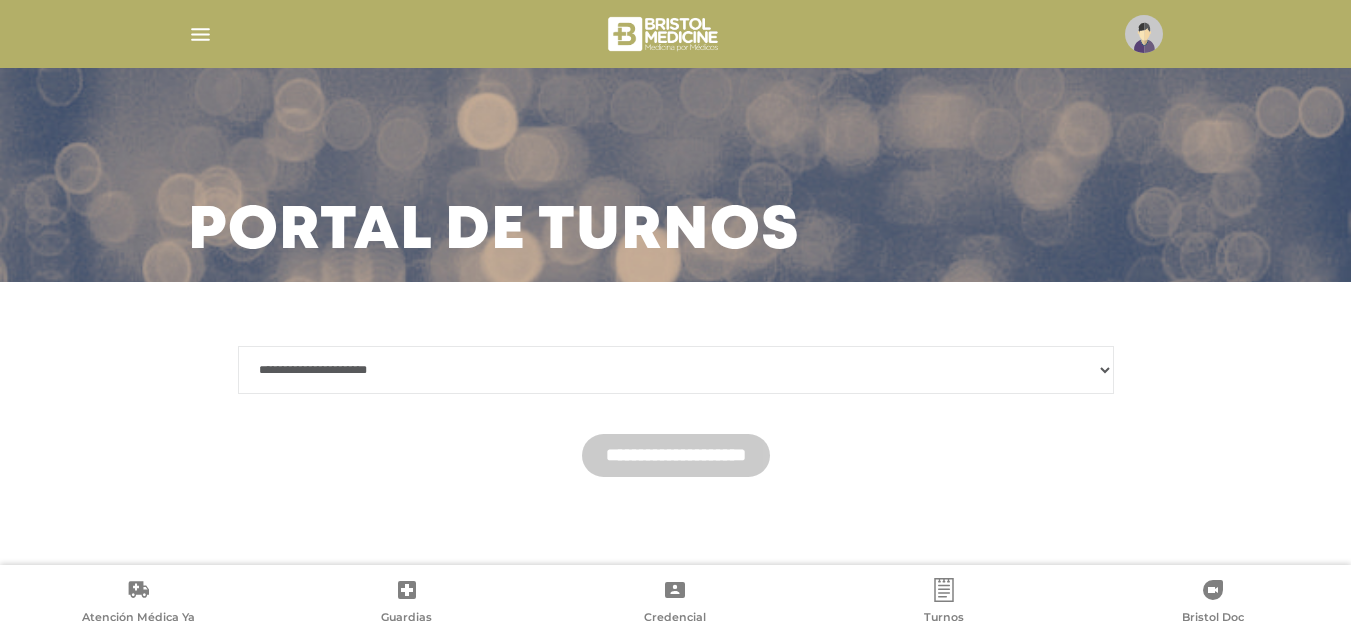 click on "**********" at bounding box center (676, 370) 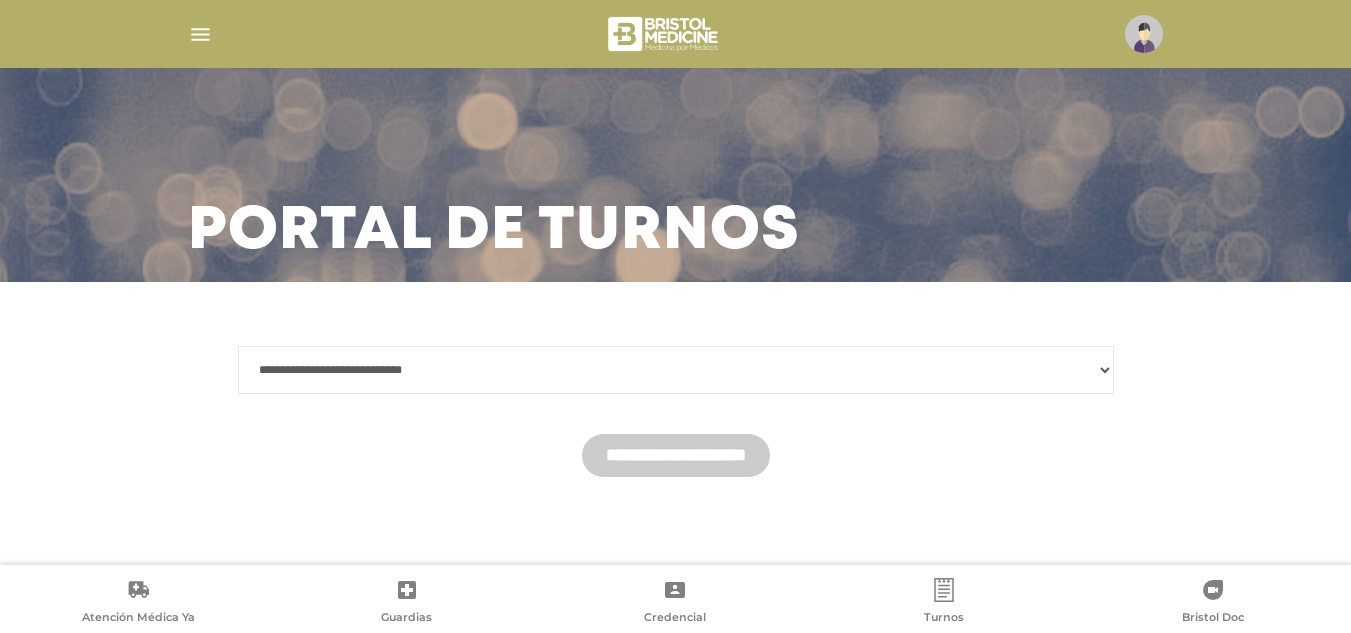 click on "**********" at bounding box center (676, 370) 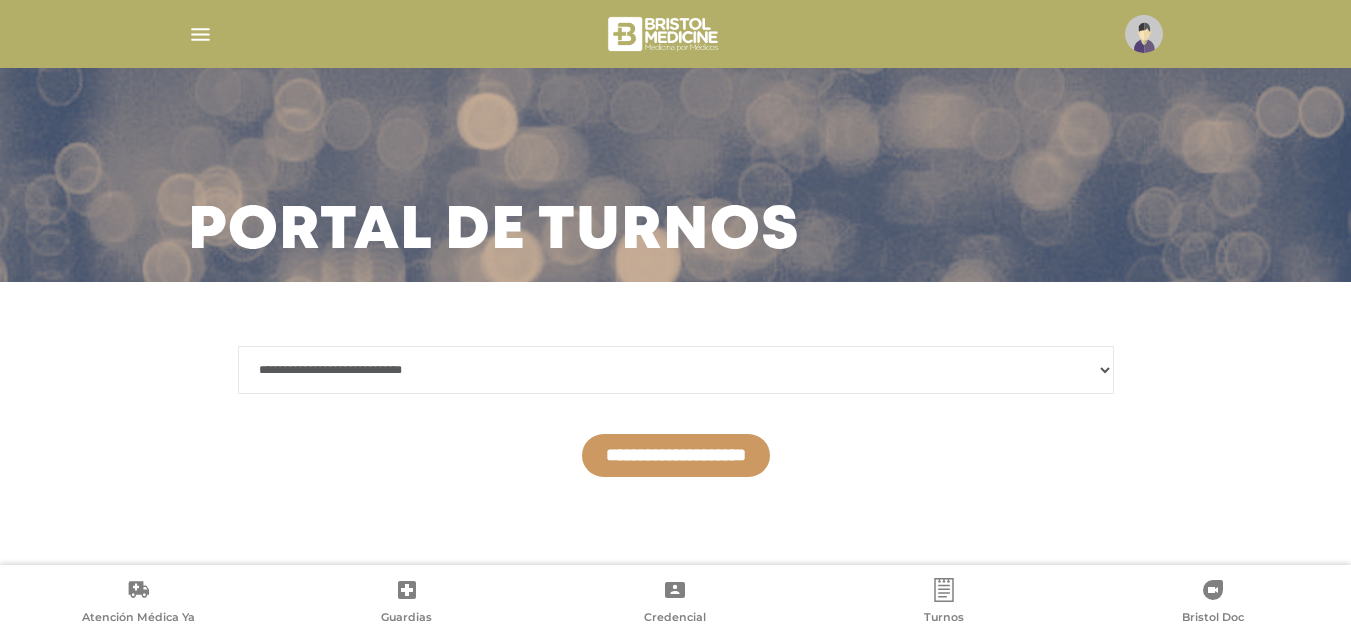 click on "**********" at bounding box center (676, 455) 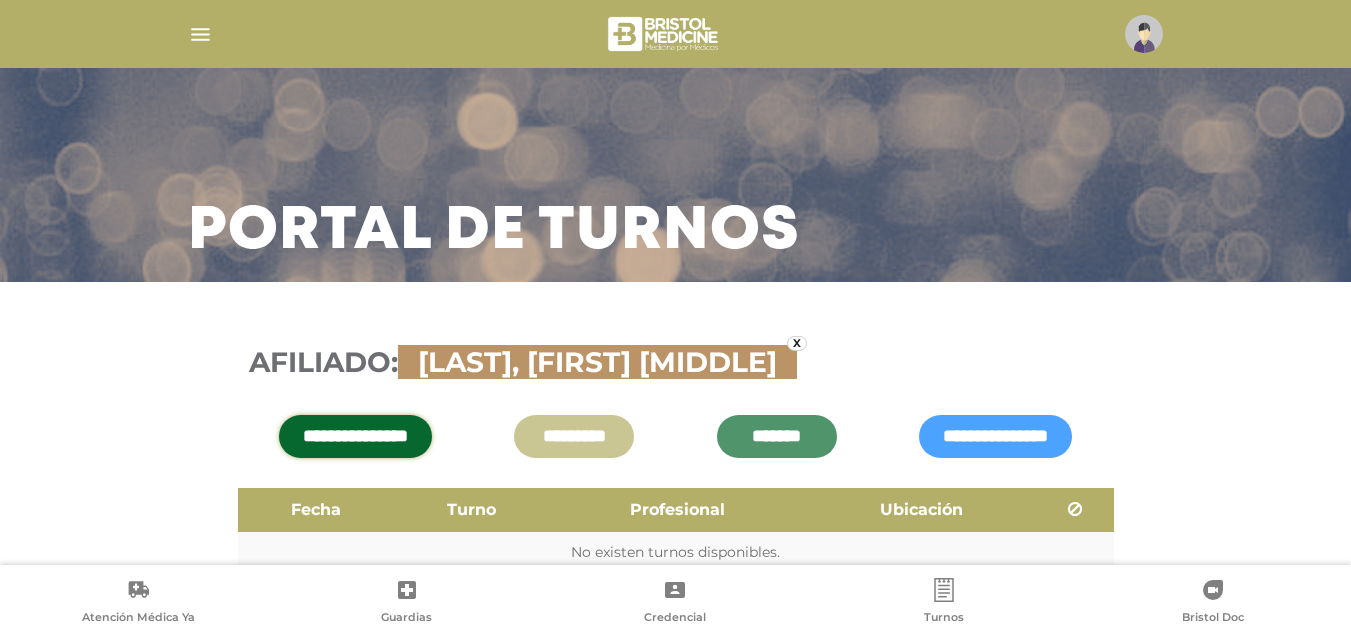 scroll, scrollTop: 123, scrollLeft: 0, axis: vertical 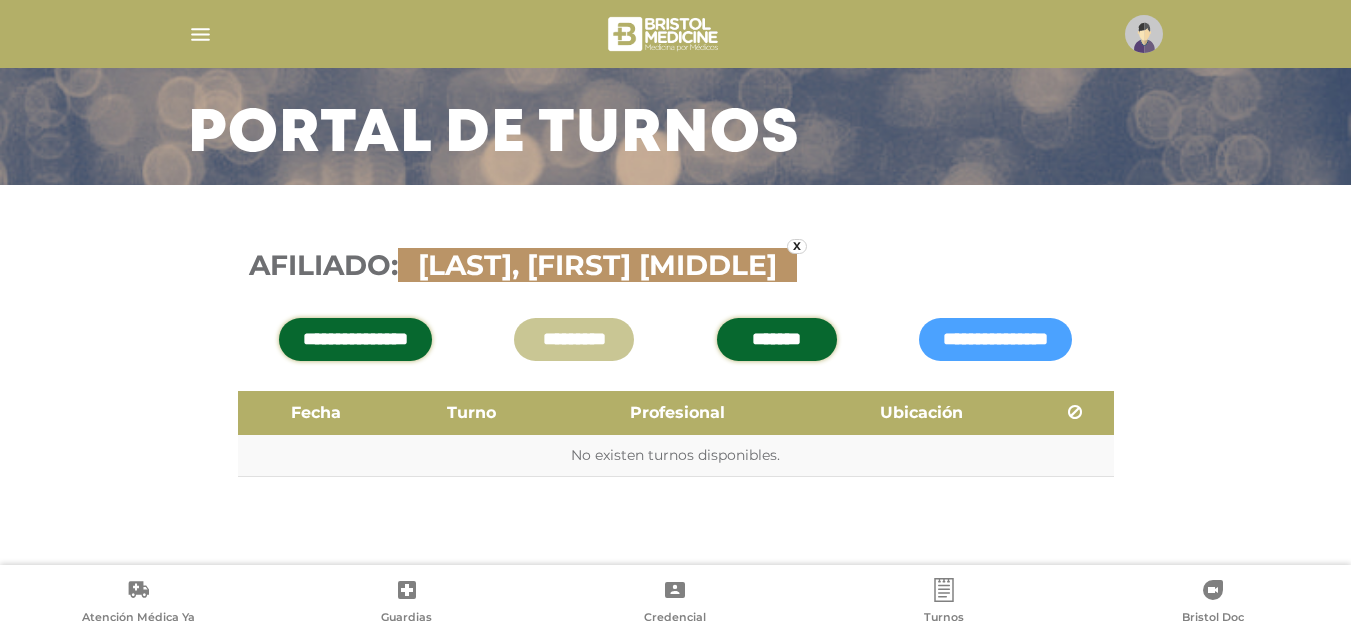 click on "*******" at bounding box center (777, 339) 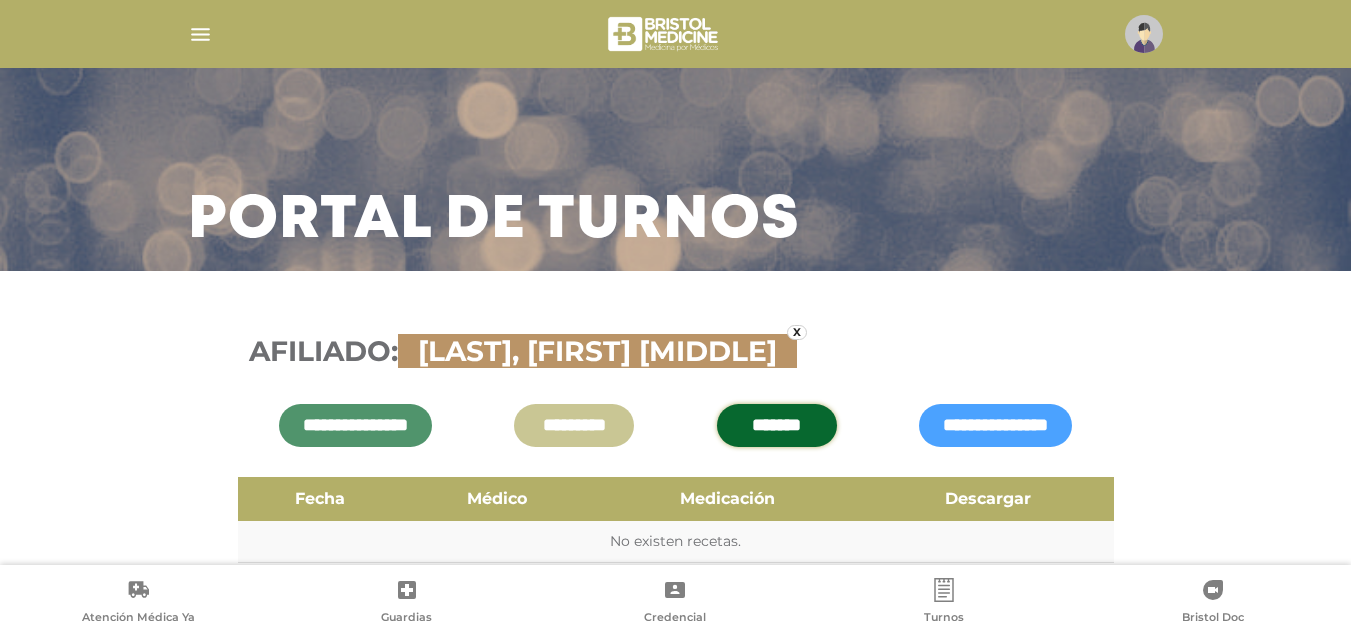 scroll, scrollTop: 123, scrollLeft: 0, axis: vertical 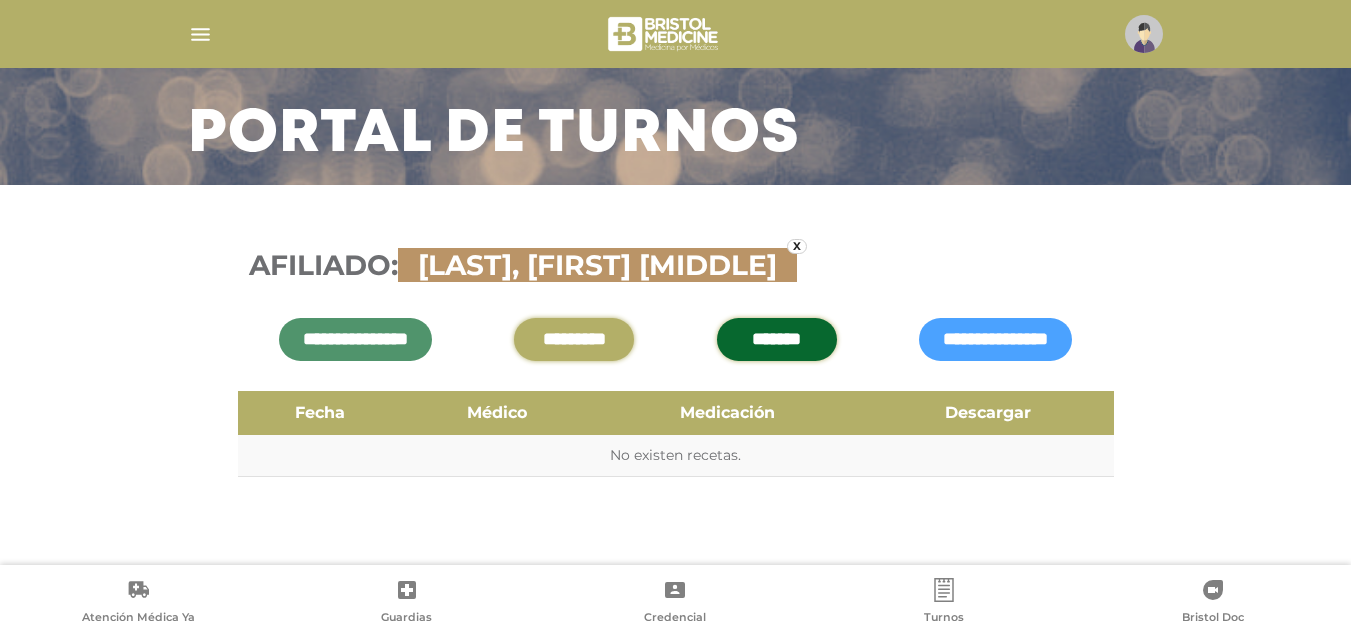 click on "*********" at bounding box center [574, 339] 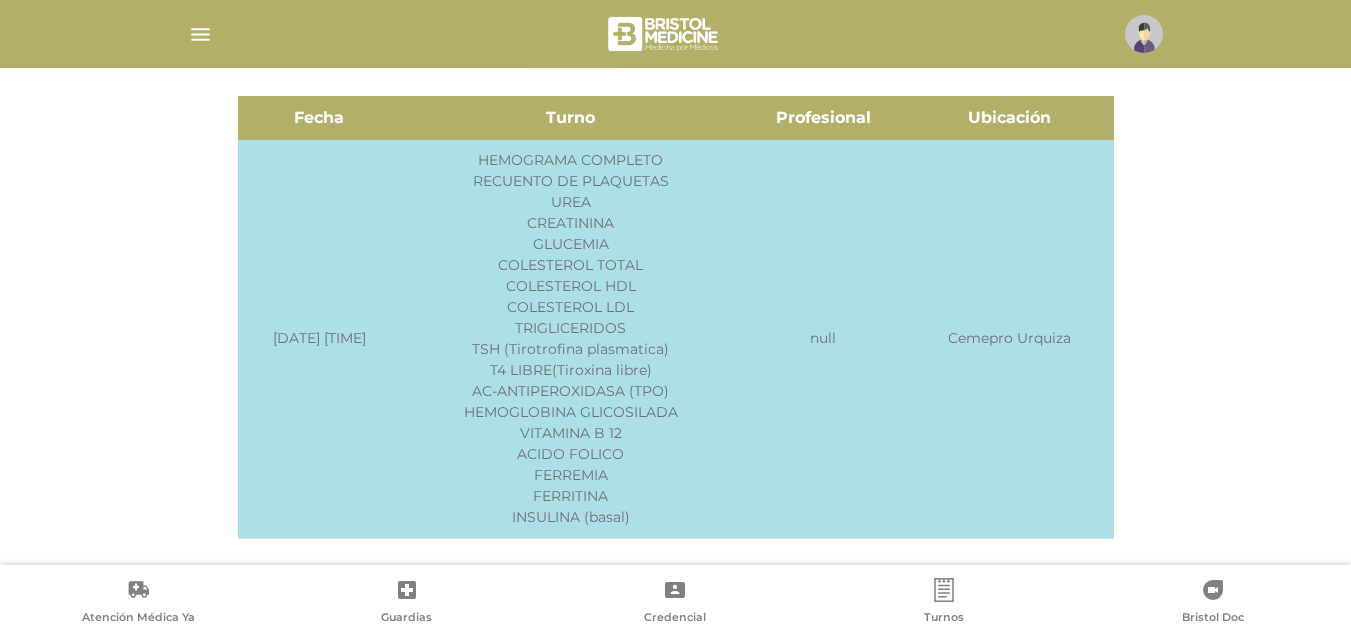 scroll, scrollTop: 417, scrollLeft: 0, axis: vertical 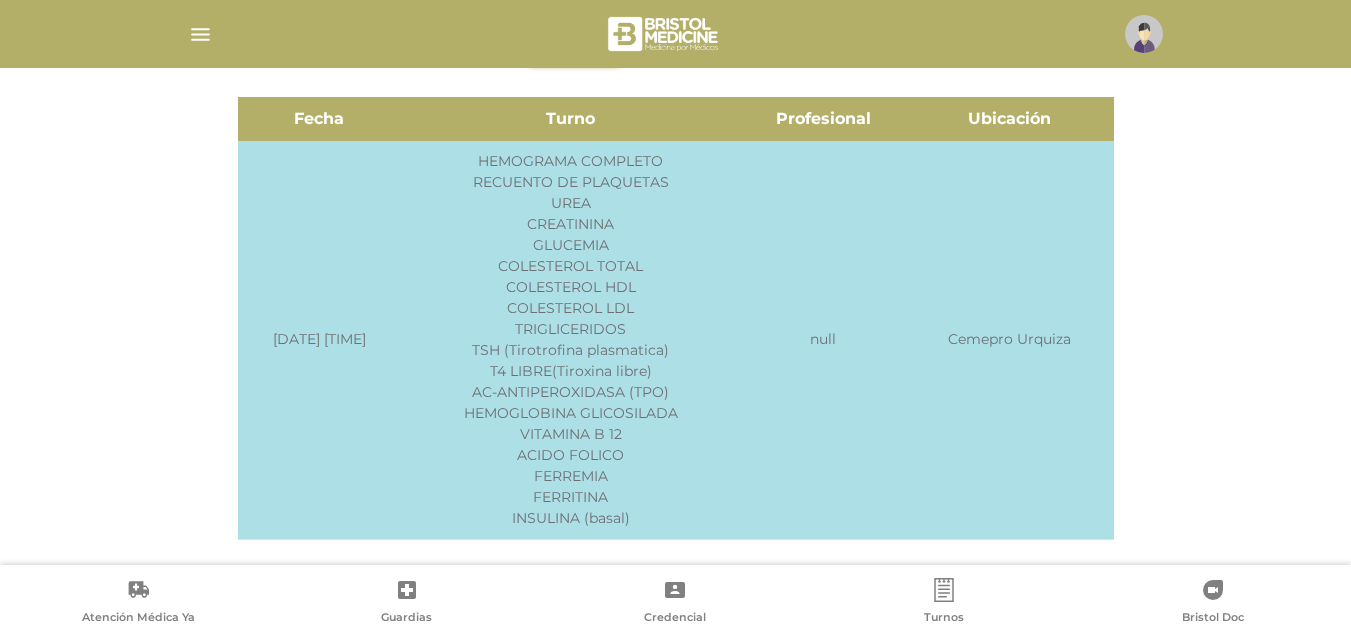 click on "Especialidad: HEMOGRAMA COMPLETO RECUENTO DE PLAQUETAS UREA CREATININA GLUCEMIA COLESTEROL TOTAL COLESTEROL HDL COLESTEROL LDL TRIGLICERIDOS TSH (Tirotrofina plasmatica) T4 LIBRE(Tiroxina libre) AC-ANTIPEROXIDASA (TPO) HEMOGLOBINA GLICOSILADA VITAMINA B 12 ACIDO FOLICO FERREMIA FERRITINA INSULINA (basal)" at bounding box center (570, 340) 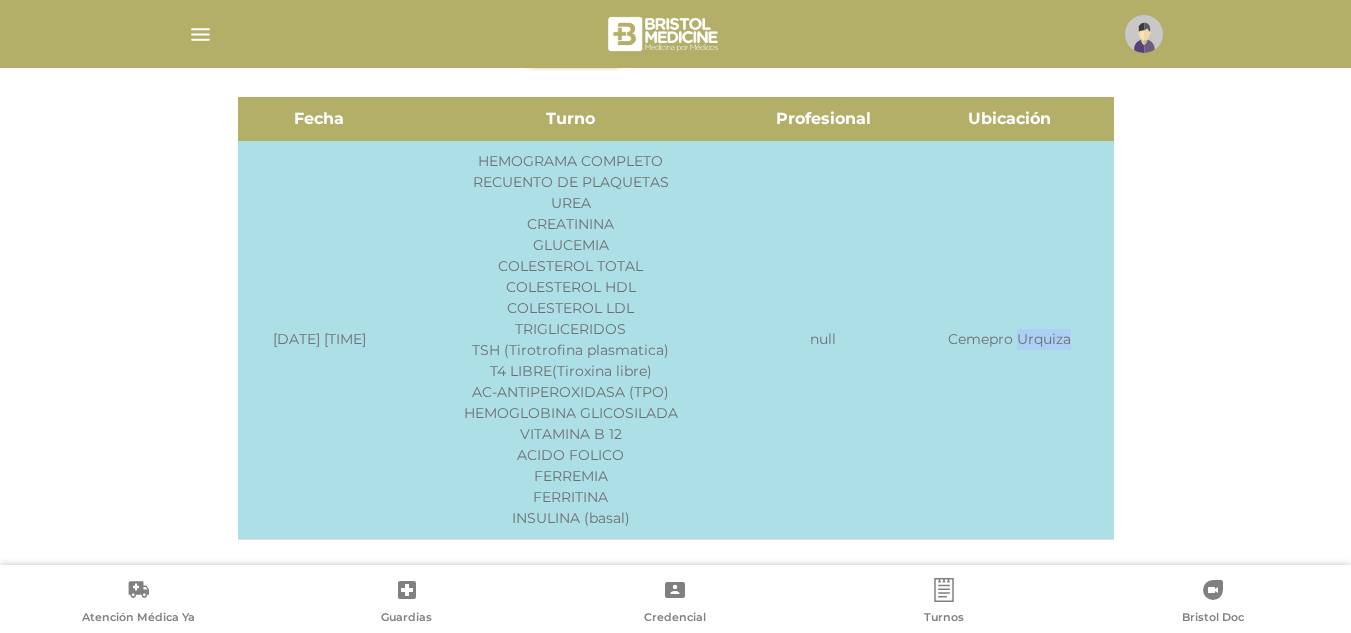 click on "Ubicación:  Cemepro Urquiza" at bounding box center [1009, 340] 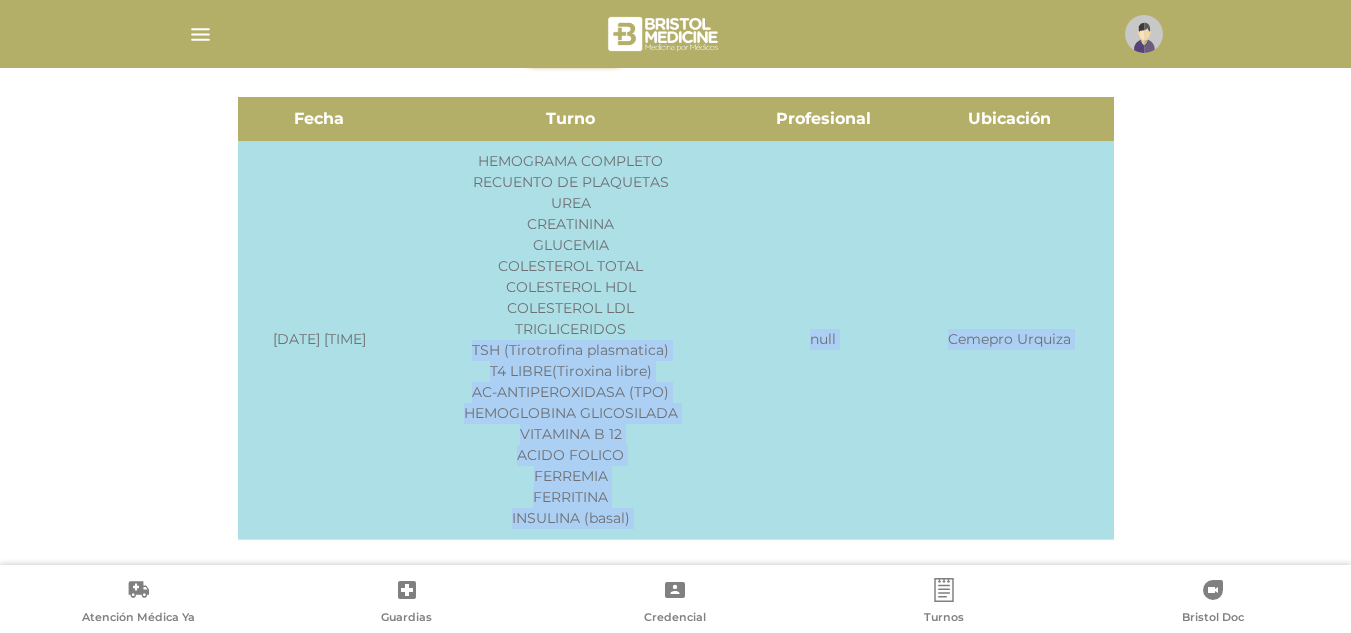 drag, startPoint x: 1028, startPoint y: 341, endPoint x: 637, endPoint y: 342, distance: 391.00128 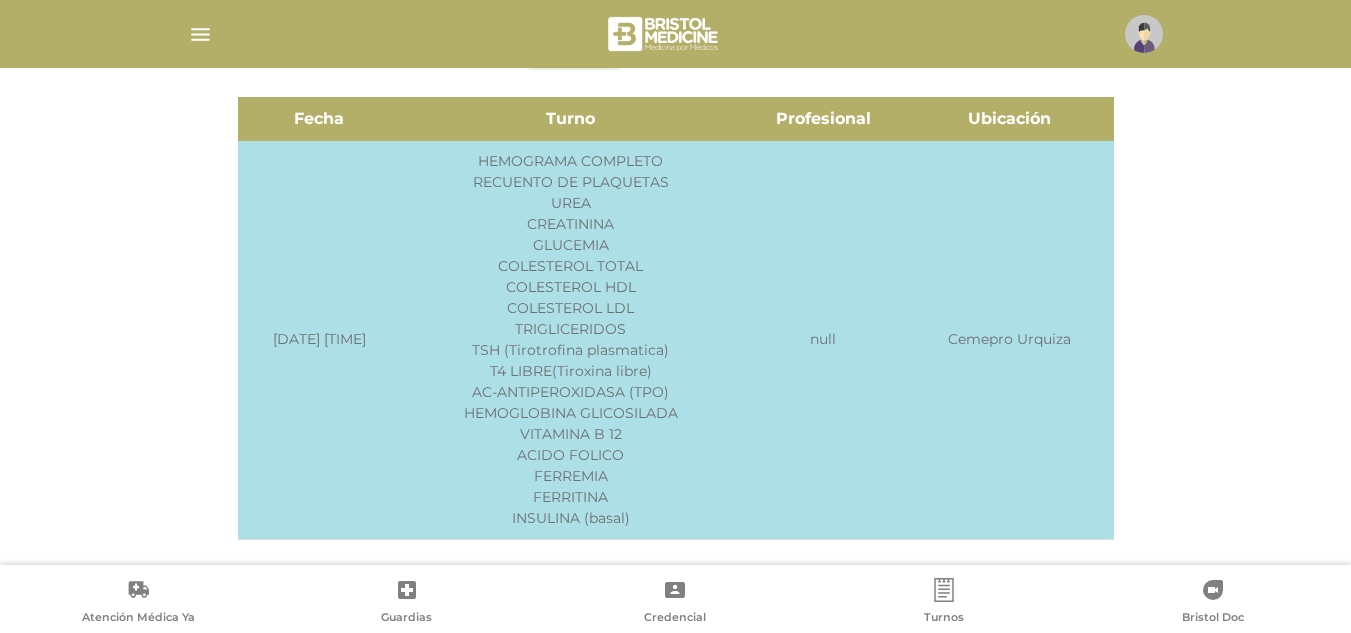 click on "Especialidad: HEMOGRAMA COMPLETO RECUENTO DE PLAQUETAS UREA CREATININA GLUCEMIA COLESTEROL TOTAL COLESTEROL HDL COLESTEROL LDL TRIGLICERIDOS TSH (Tirotrofina plasmatica) T4 LIBRE(Tiroxina libre) AC-ANTIPEROXIDASA (TPO) HEMOGLOBINA GLICOSILADA VITAMINA B 12 ACIDO FOLICO FERREMIA FERRITINA INSULINA (basal)" at bounding box center [570, 340] 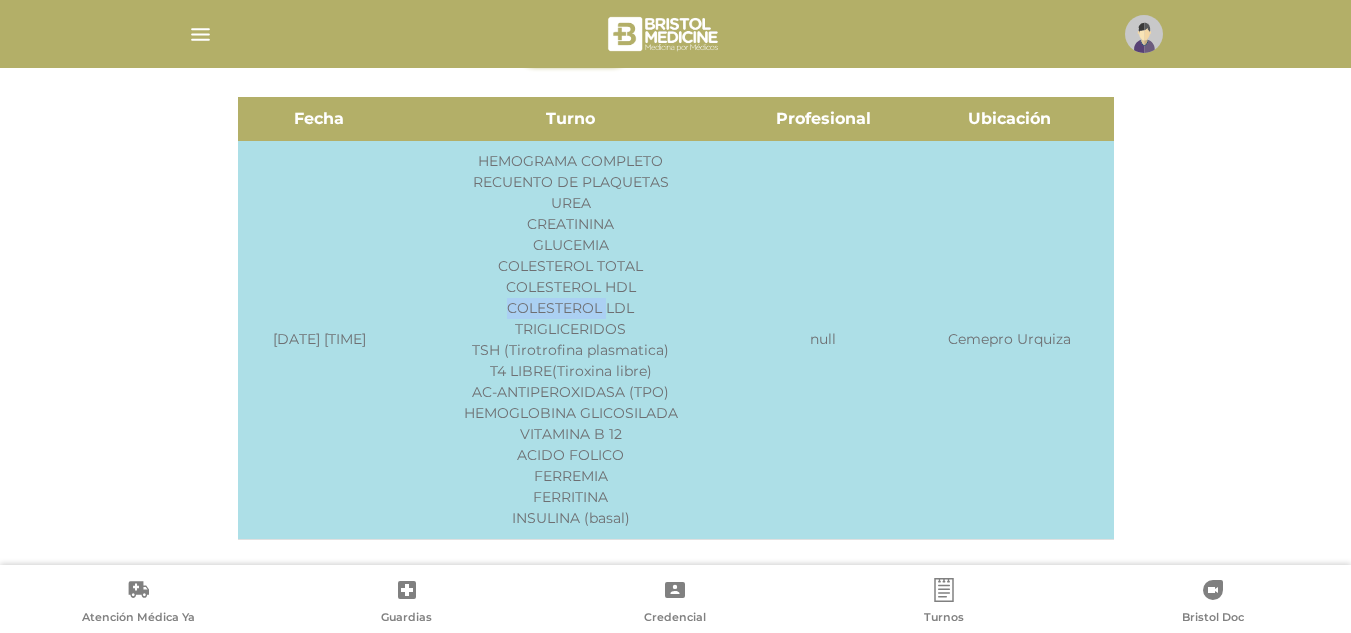 click on "Especialidad: HEMOGRAMA COMPLETO RECUENTO DE PLAQUETAS UREA CREATININA GLUCEMIA COLESTEROL TOTAL COLESTEROL HDL COLESTEROL LDL TRIGLICERIDOS TSH (Tirotrofina plasmatica) T4 LIBRE(Tiroxina libre) AC-ANTIPEROXIDASA (TPO) HEMOGLOBINA GLICOSILADA VITAMINA B 12 ACIDO FOLICO FERREMIA FERRITINA INSULINA (basal)" at bounding box center [570, 340] 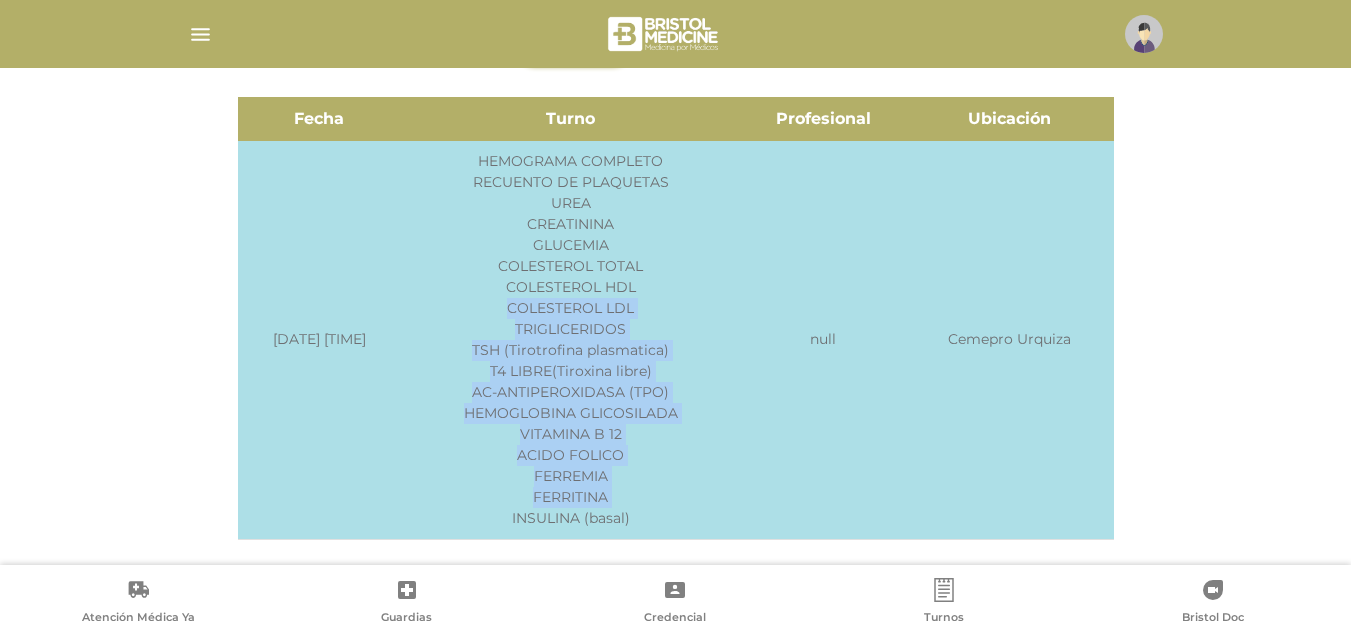 drag, startPoint x: 596, startPoint y: 311, endPoint x: 643, endPoint y: 505, distance: 199.61212 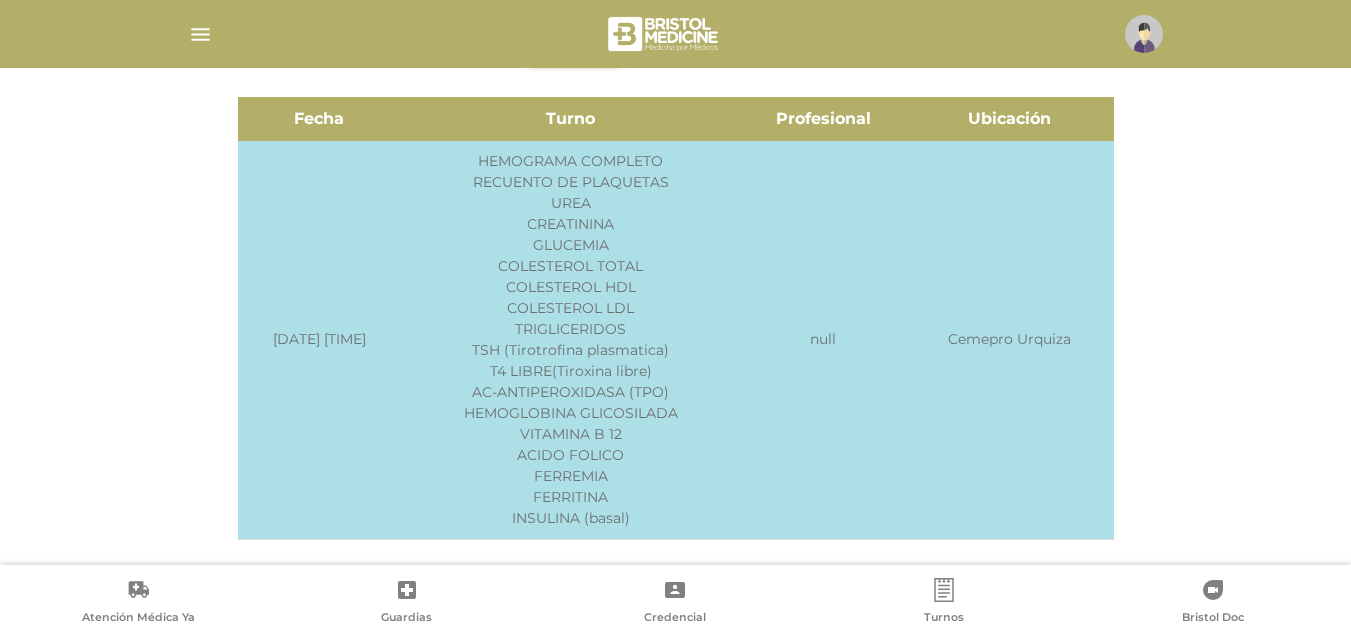 click on "Especialidad: HEMOGRAMA COMPLETO RECUENTO DE PLAQUETAS UREA CREATININA GLUCEMIA COLESTEROL TOTAL COLESTEROL HDL COLESTEROL LDL TRIGLICERIDOS TSH (Tirotrofina plasmatica) T4 LIBRE(Tiroxina libre) AC-ANTIPEROXIDASA (TPO) HEMOGLOBINA GLICOSILADA VITAMINA B 12 ACIDO FOLICO FERREMIA FERRITINA INSULINA (basal)" at bounding box center [570, 340] 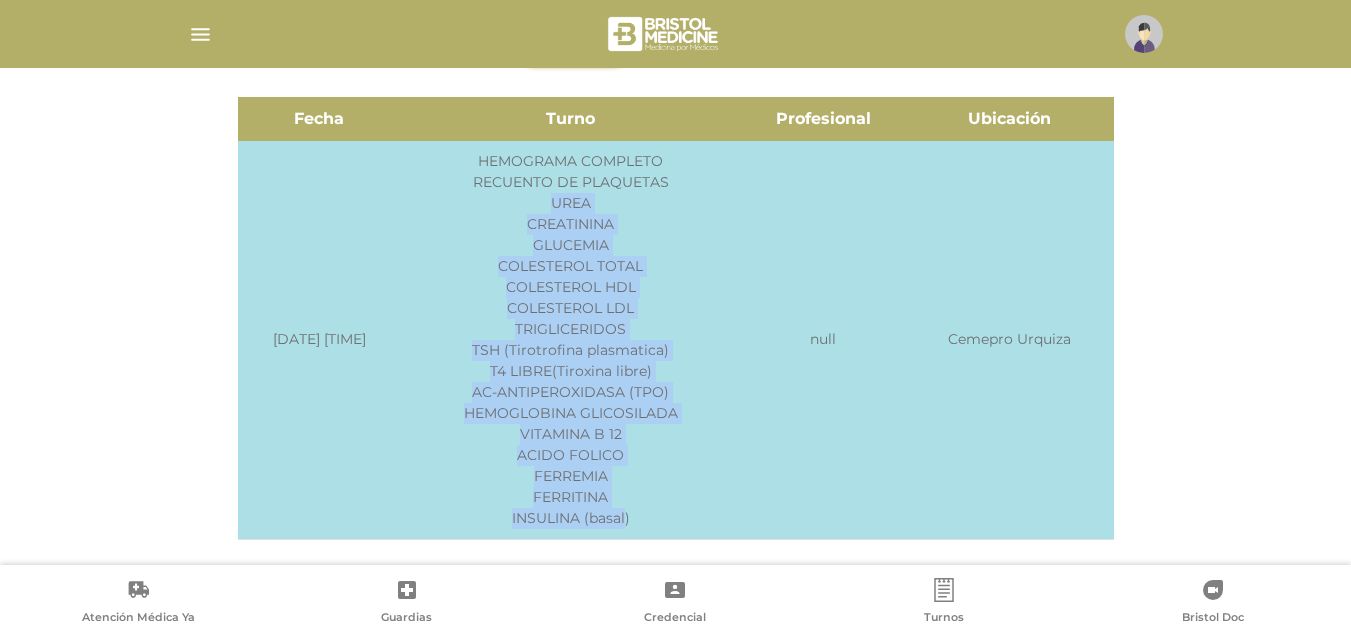 drag, startPoint x: 629, startPoint y: 523, endPoint x: 521, endPoint y: 199, distance: 341.526 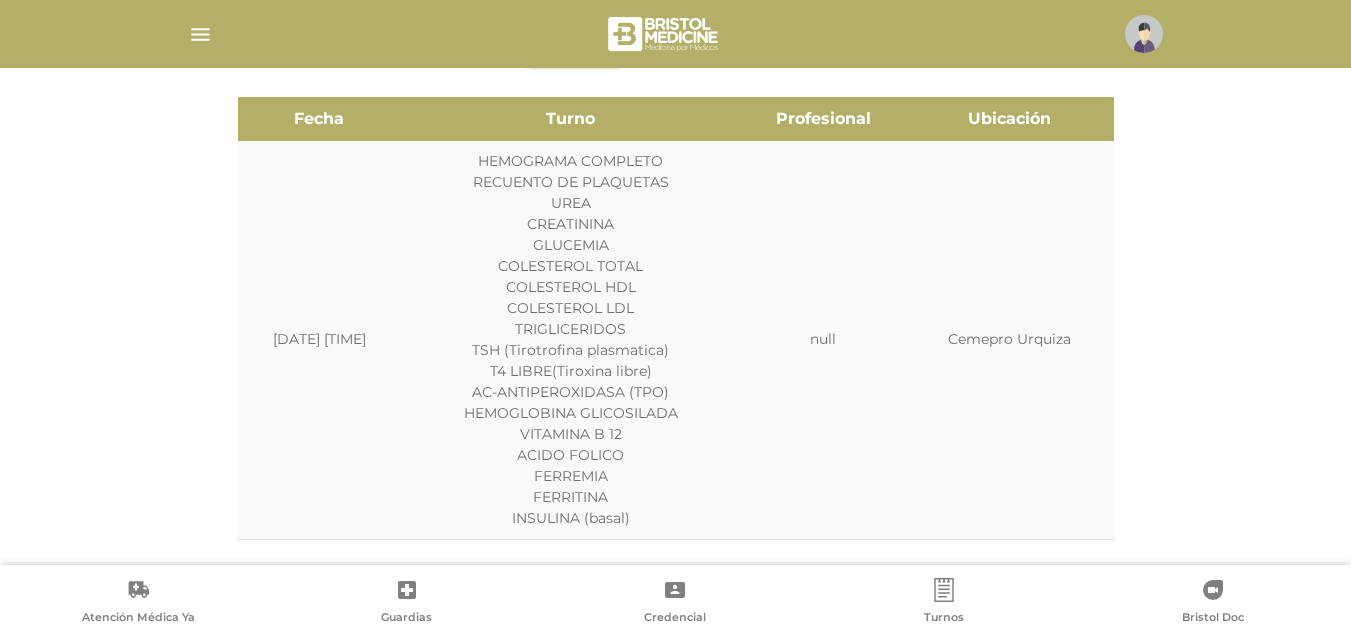 click on "**********" at bounding box center (676, 259) 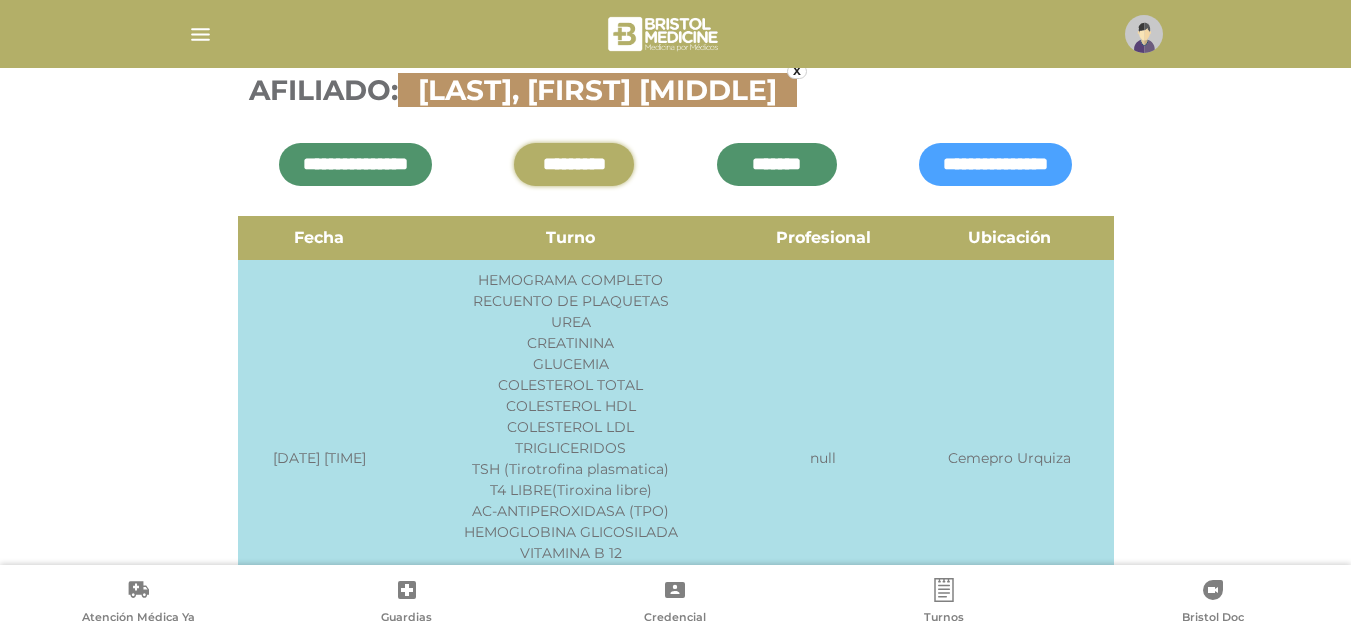 scroll, scrollTop: 281, scrollLeft: 0, axis: vertical 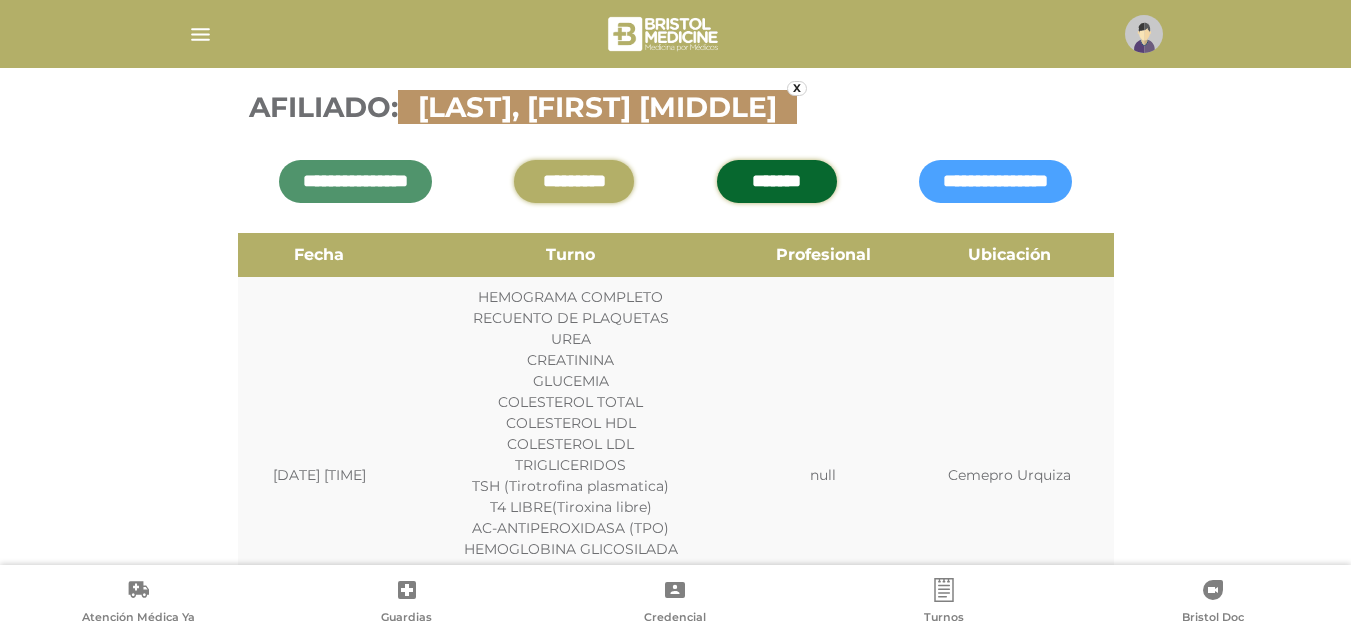 click on "*******" at bounding box center (777, 181) 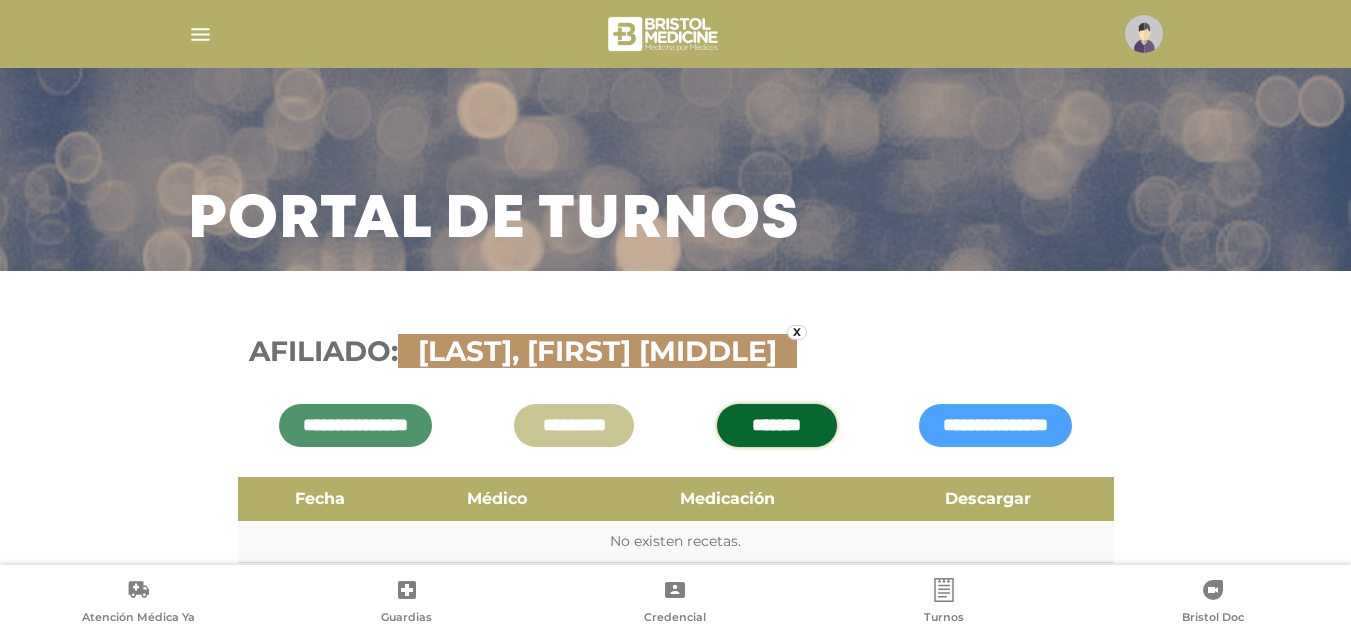 click on "Bristol Touch  -  Desktop Mobile
inicio
Mi perfil
datos personales" at bounding box center (675, 279) 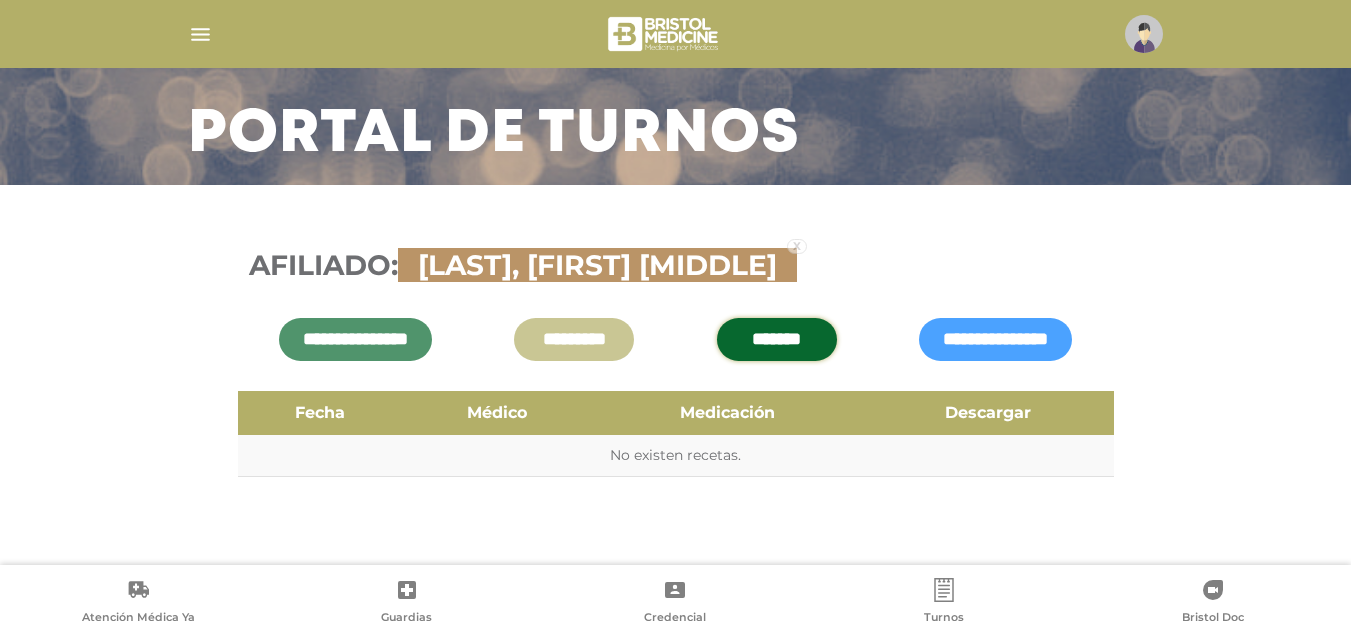 click on "x" at bounding box center [797, 246] 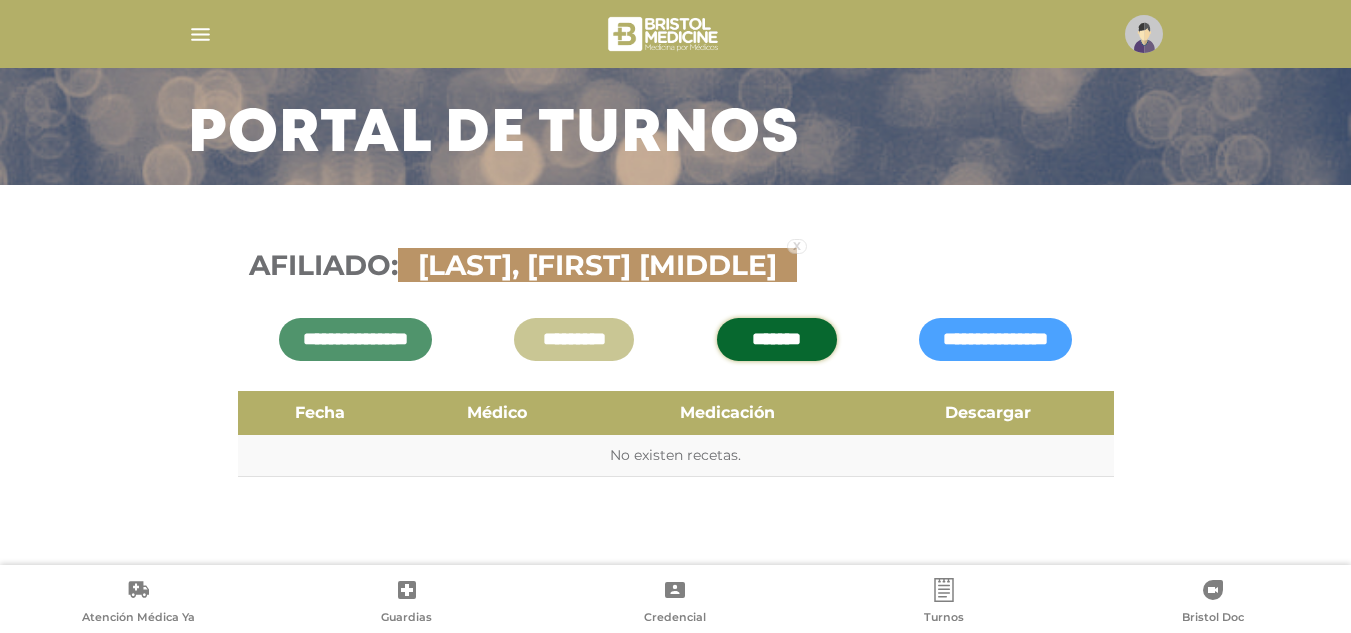 scroll, scrollTop: 26, scrollLeft: 0, axis: vertical 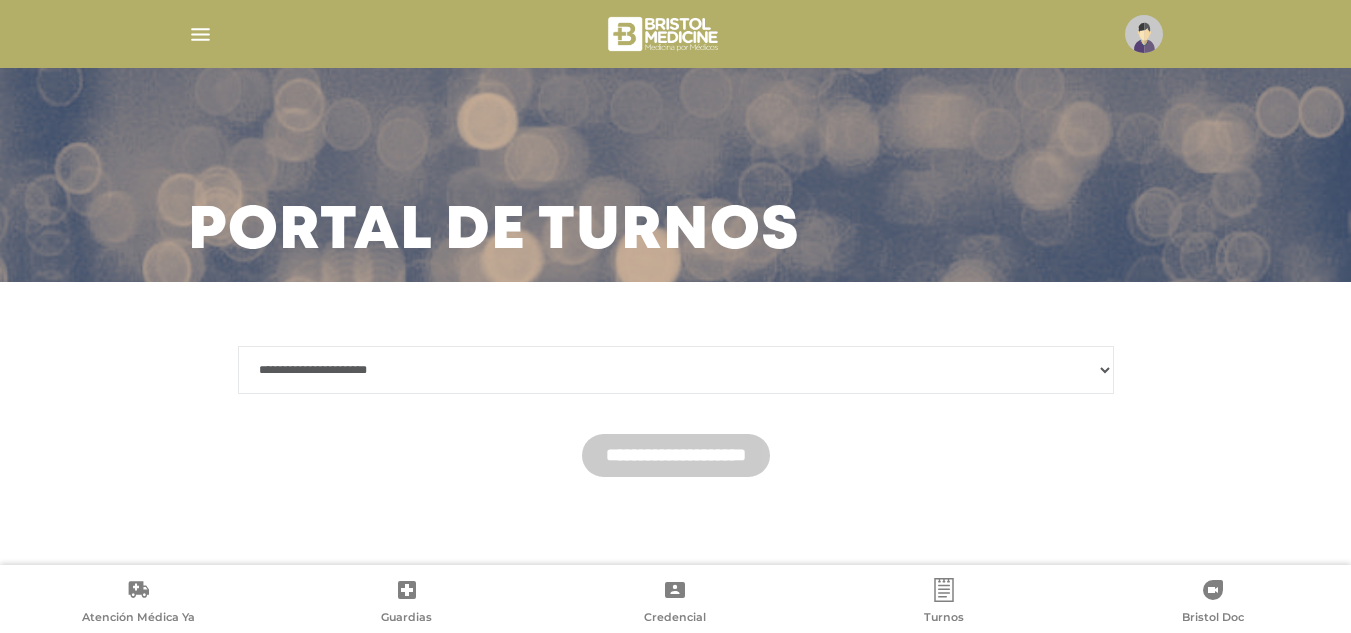 click on "**********" at bounding box center [676, 370] 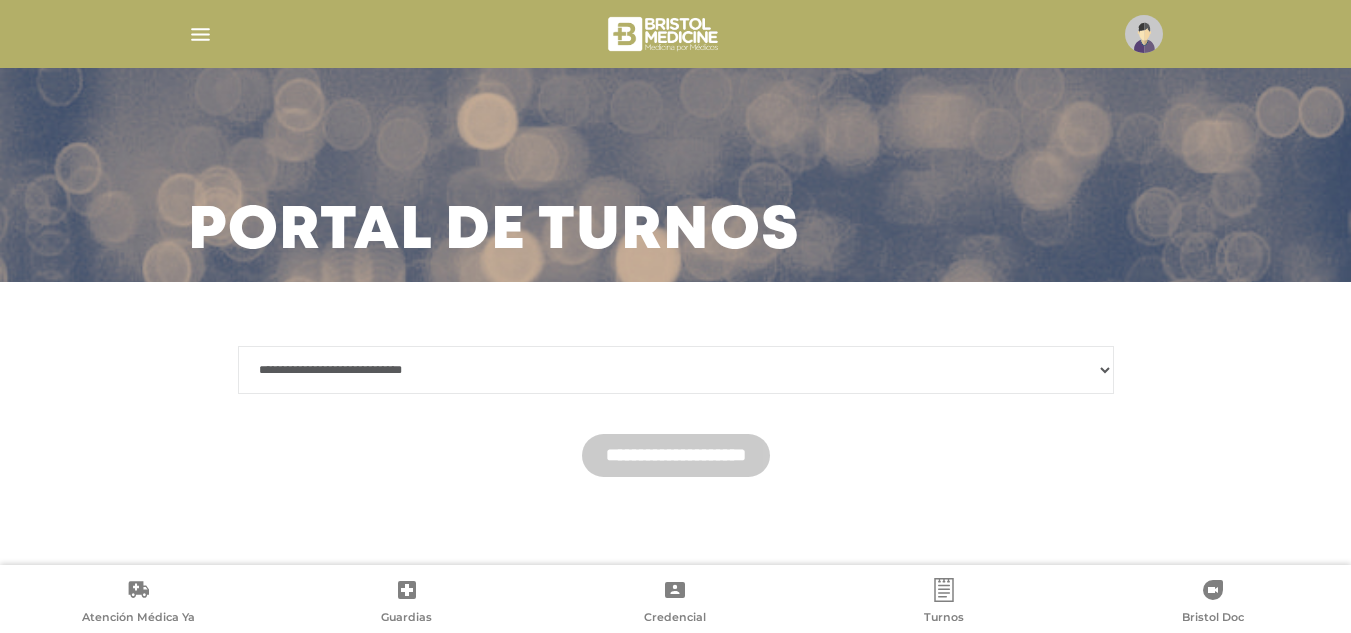 click on "**********" at bounding box center [676, 370] 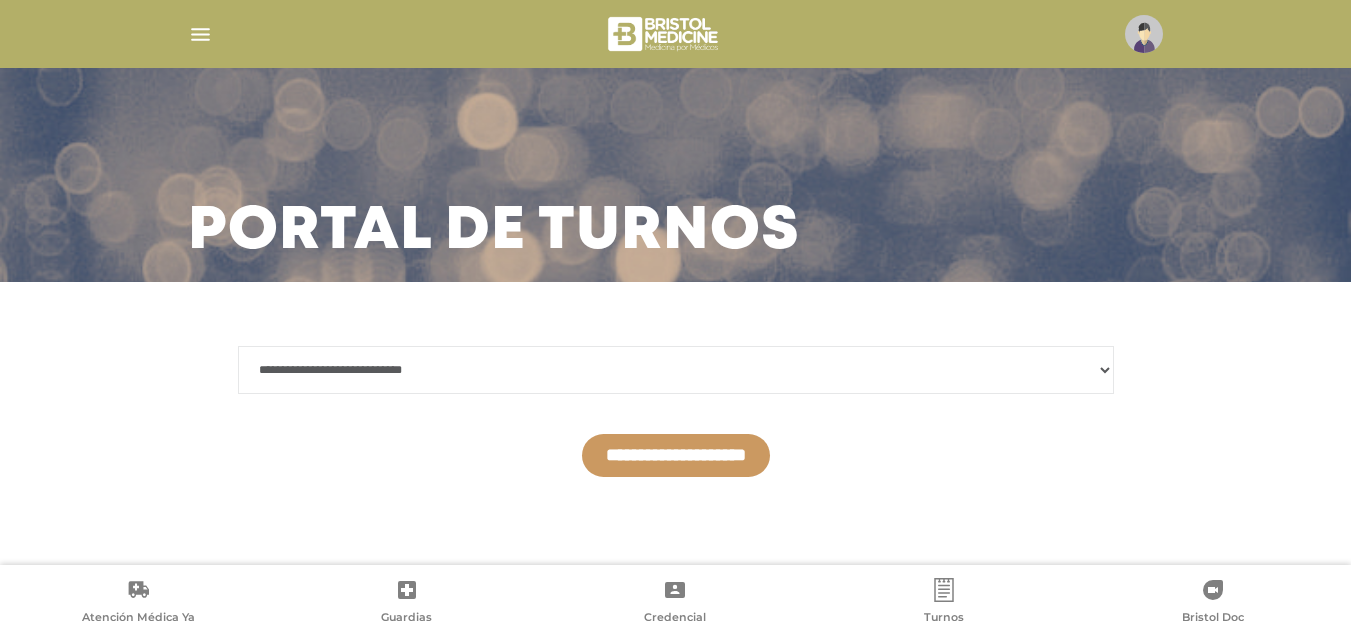click on "**********" at bounding box center [676, 455] 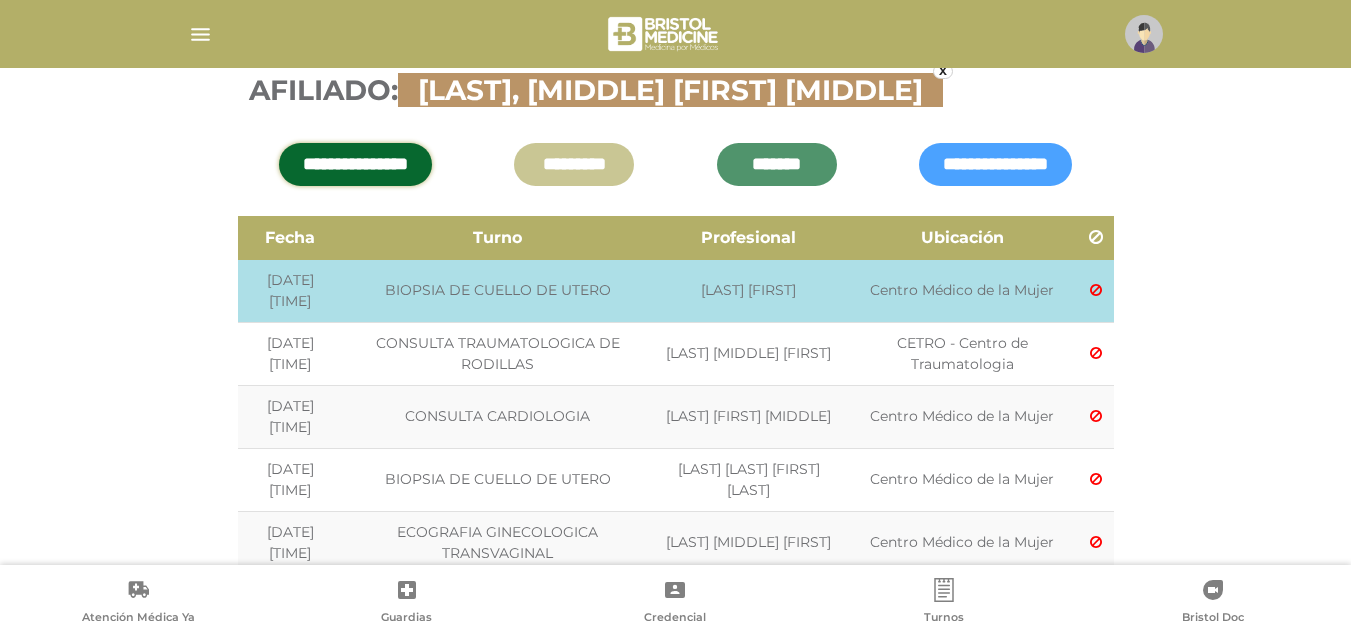 scroll, scrollTop: 297, scrollLeft: 0, axis: vertical 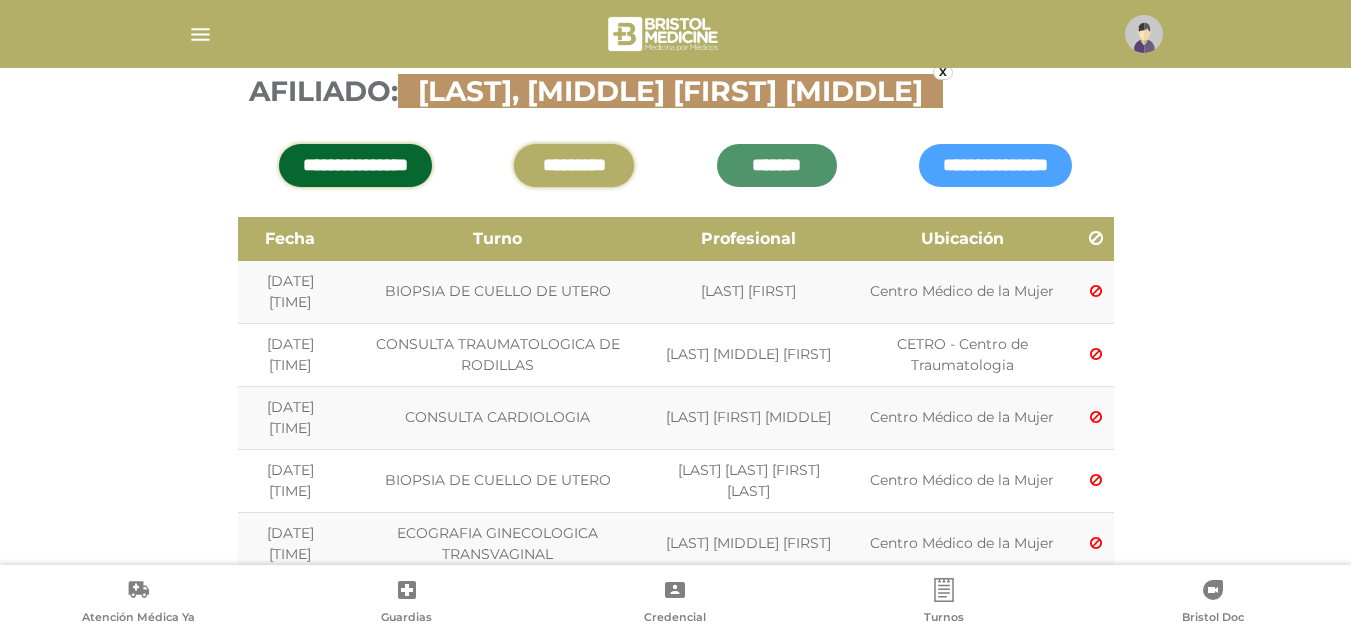 click on "*********" at bounding box center (574, 165) 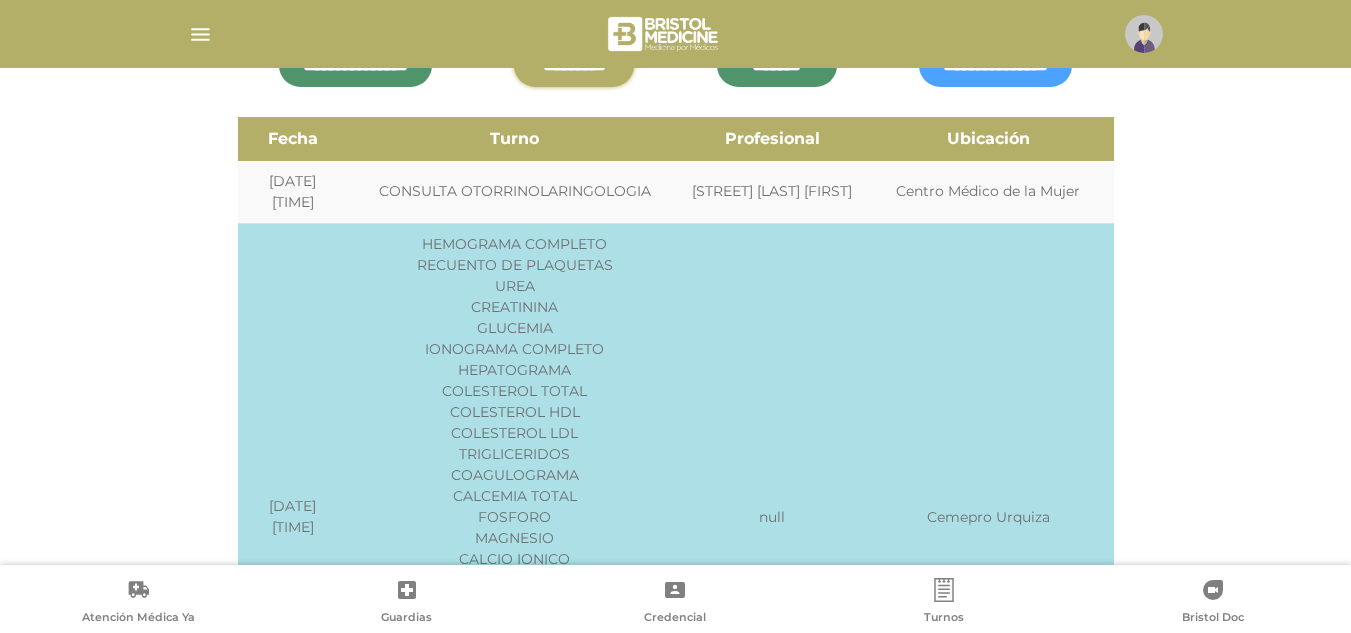 scroll, scrollTop: 382, scrollLeft: 0, axis: vertical 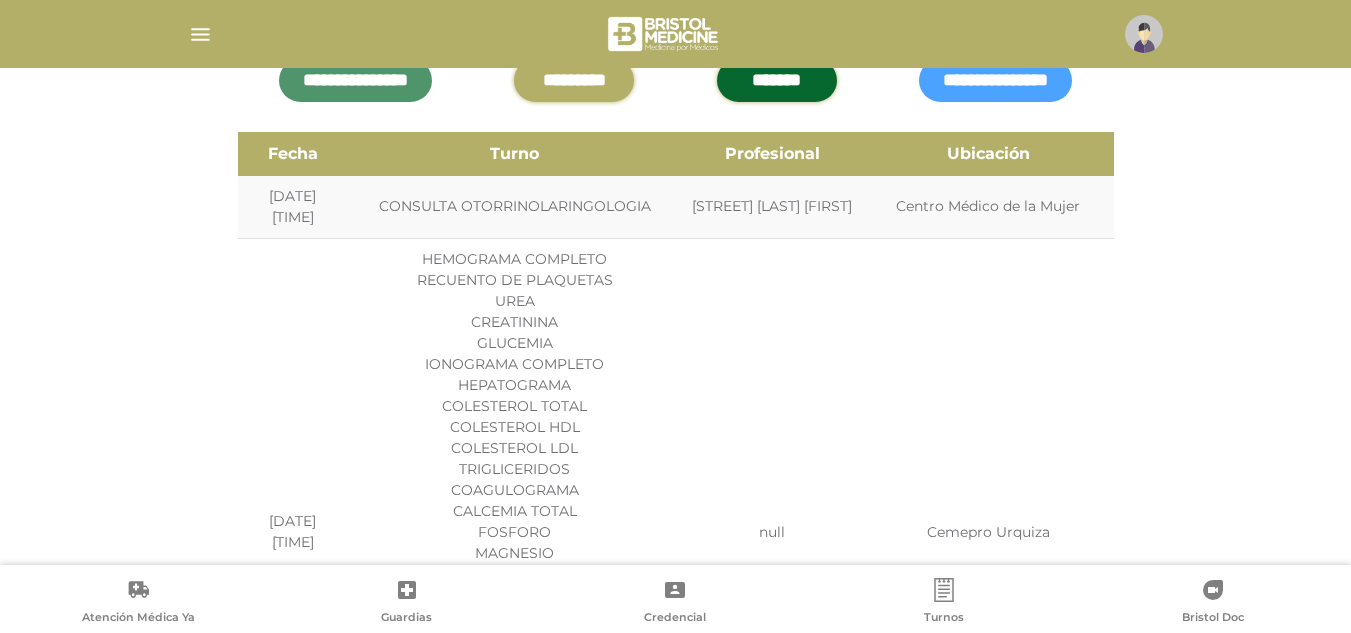 click on "*******" at bounding box center [777, 80] 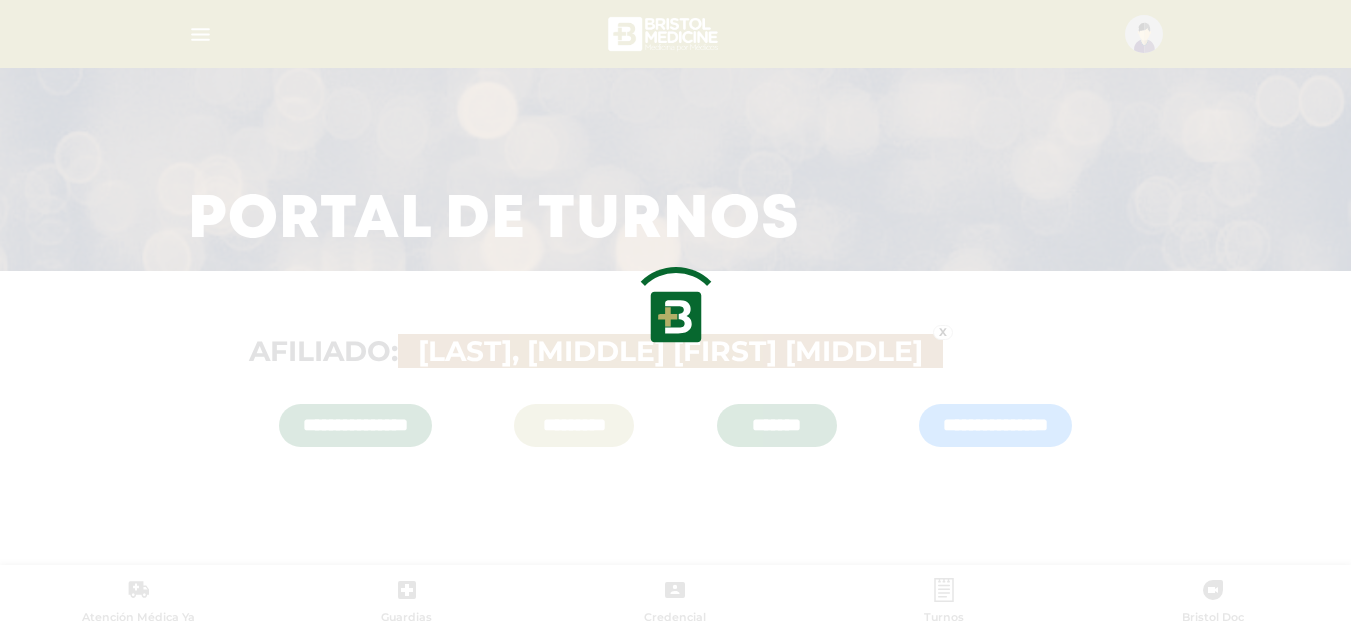 scroll, scrollTop: 123, scrollLeft: 0, axis: vertical 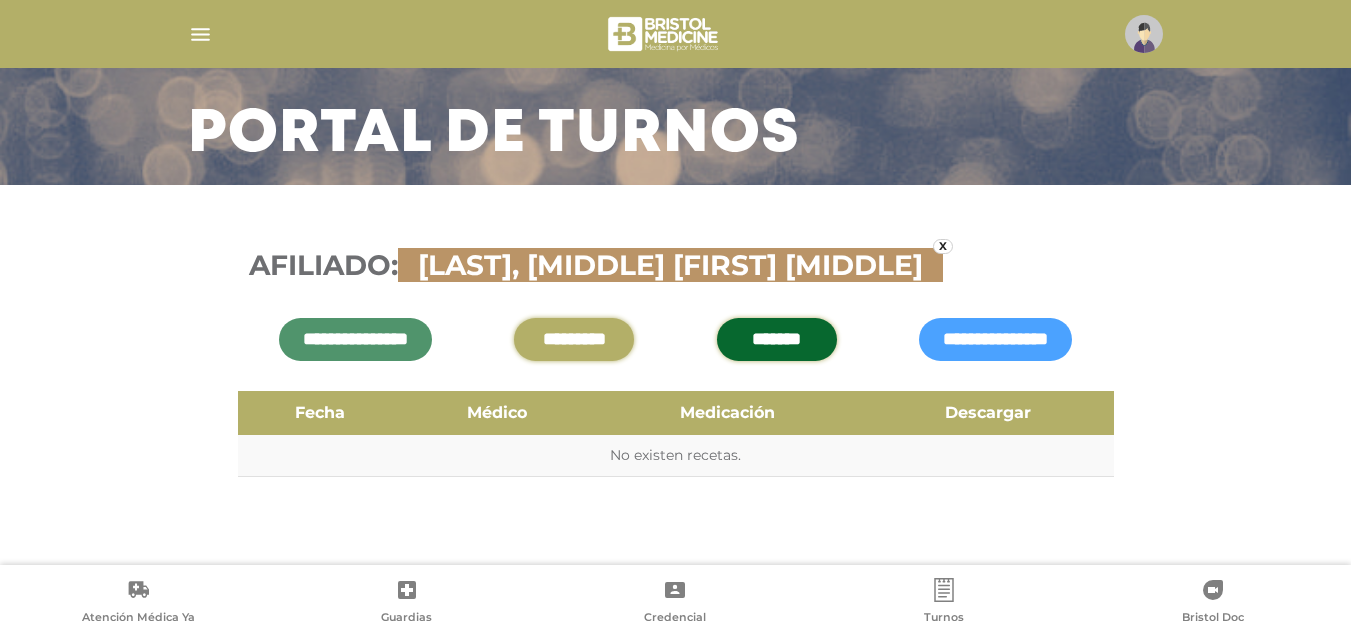 click on "*********" at bounding box center (574, 339) 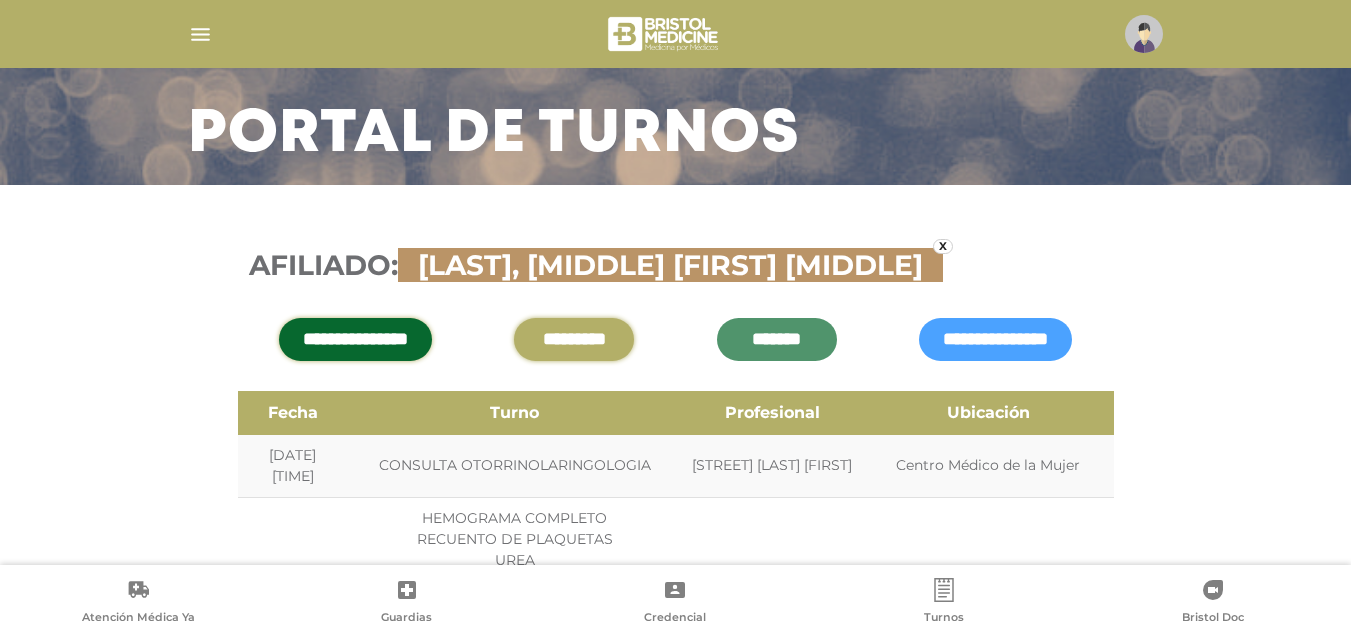 click on "**********" at bounding box center (355, 339) 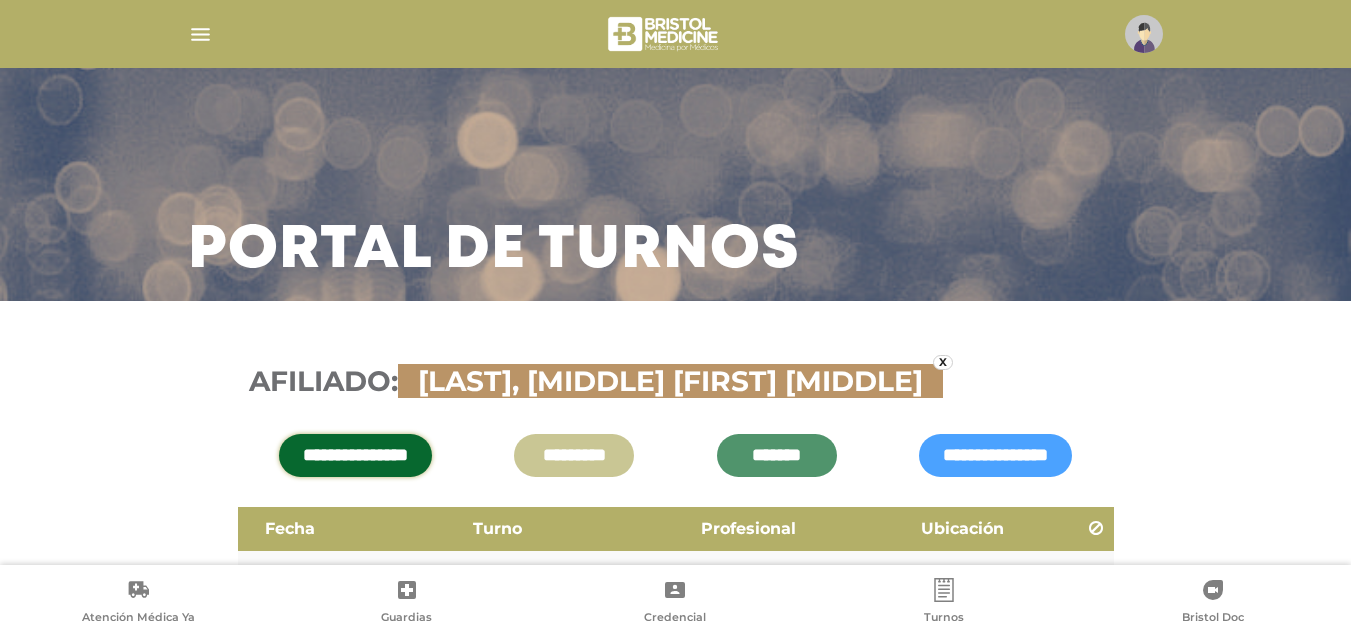 scroll, scrollTop: 0, scrollLeft: 0, axis: both 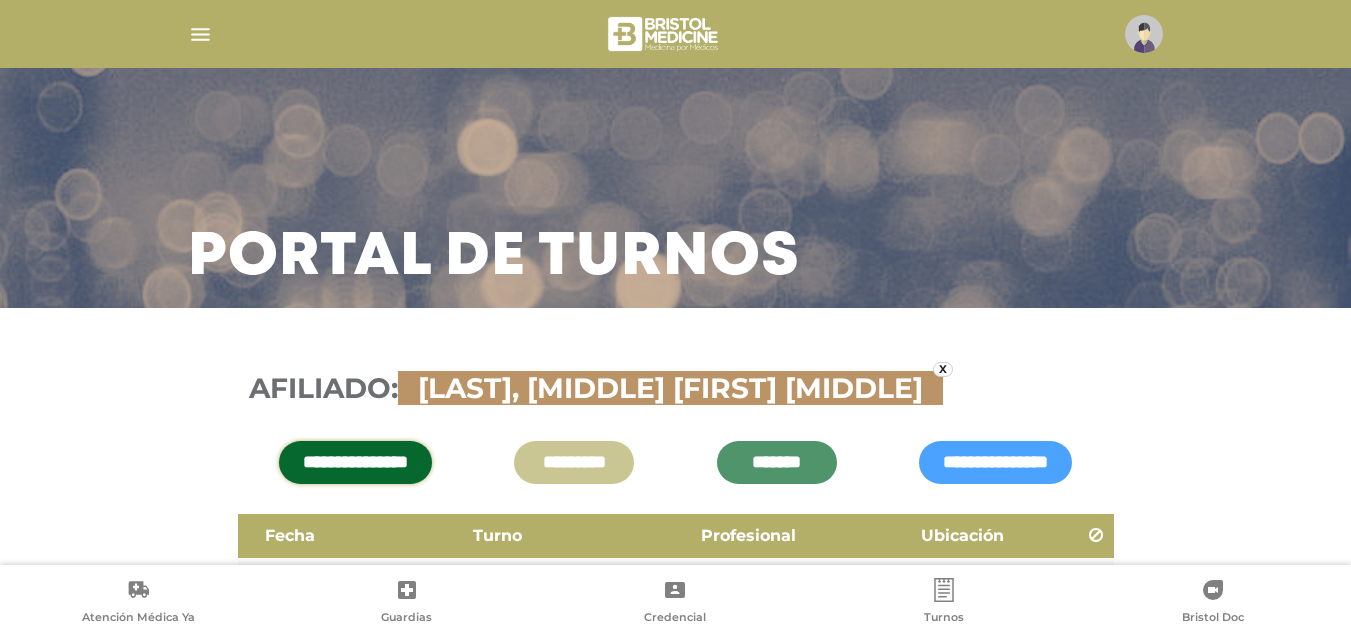 click at bounding box center (676, 34) 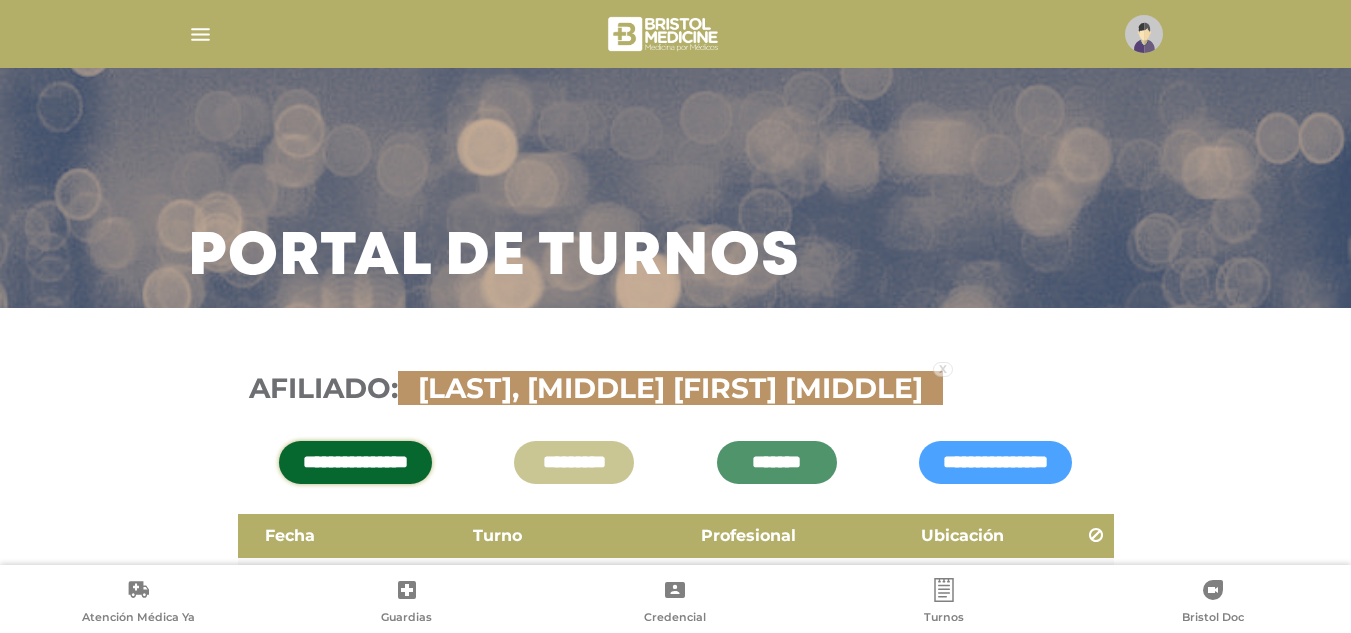 click on "x" at bounding box center [943, 369] 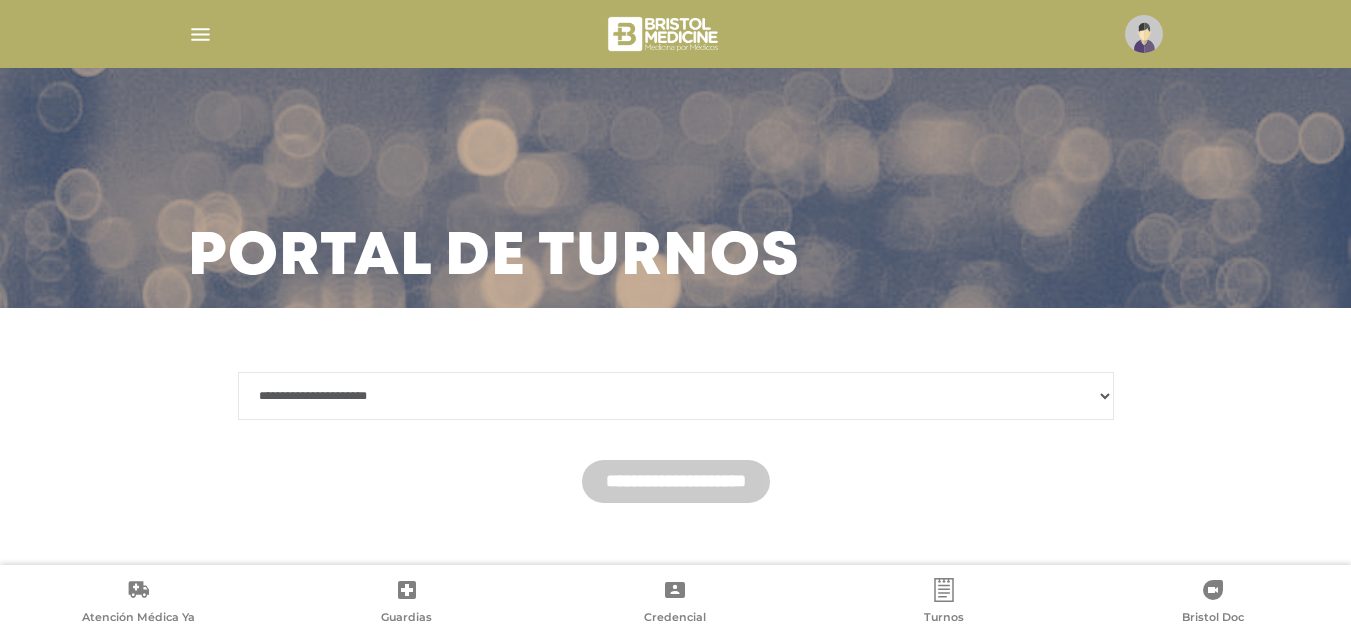 click on "**********" at bounding box center [676, 396] 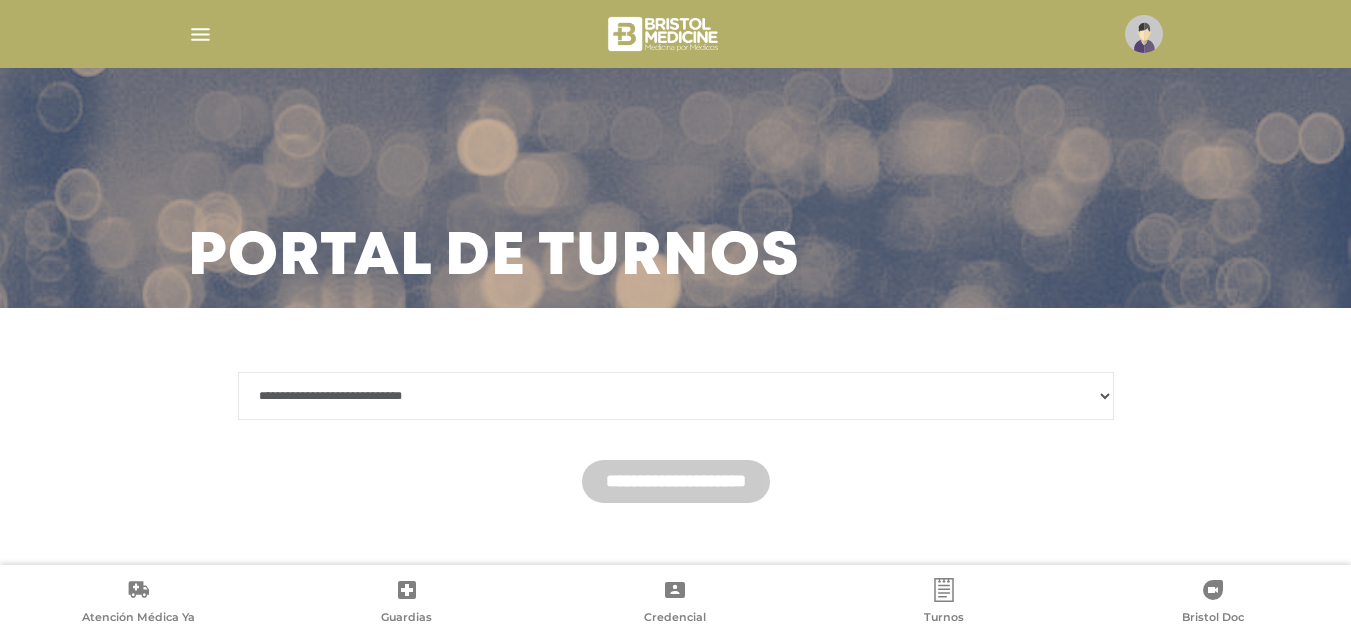 click on "**********" at bounding box center (676, 396) 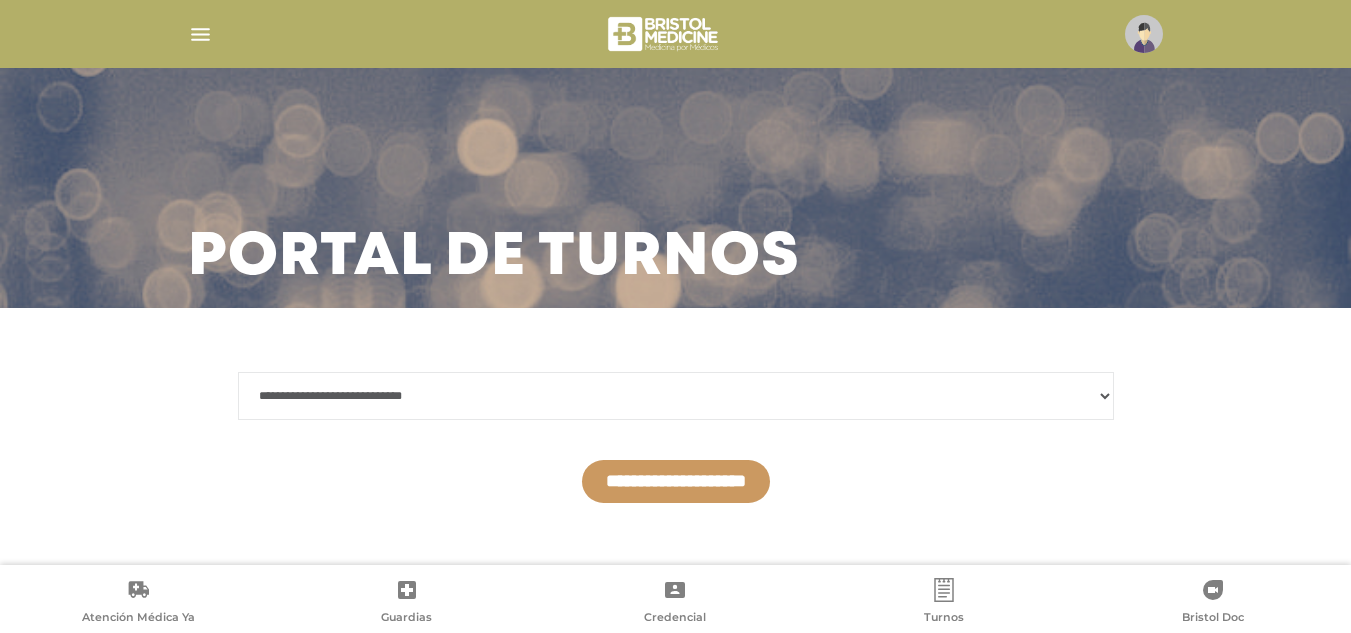 click on "**********" at bounding box center (676, 481) 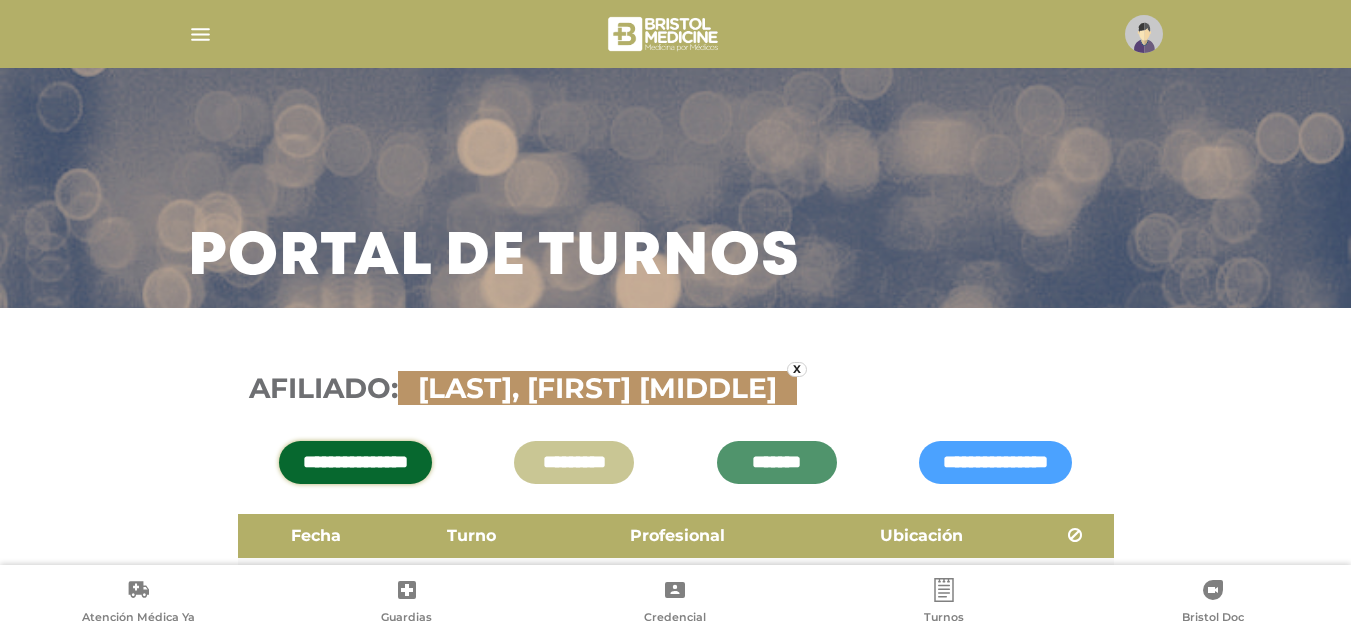 scroll, scrollTop: 123, scrollLeft: 0, axis: vertical 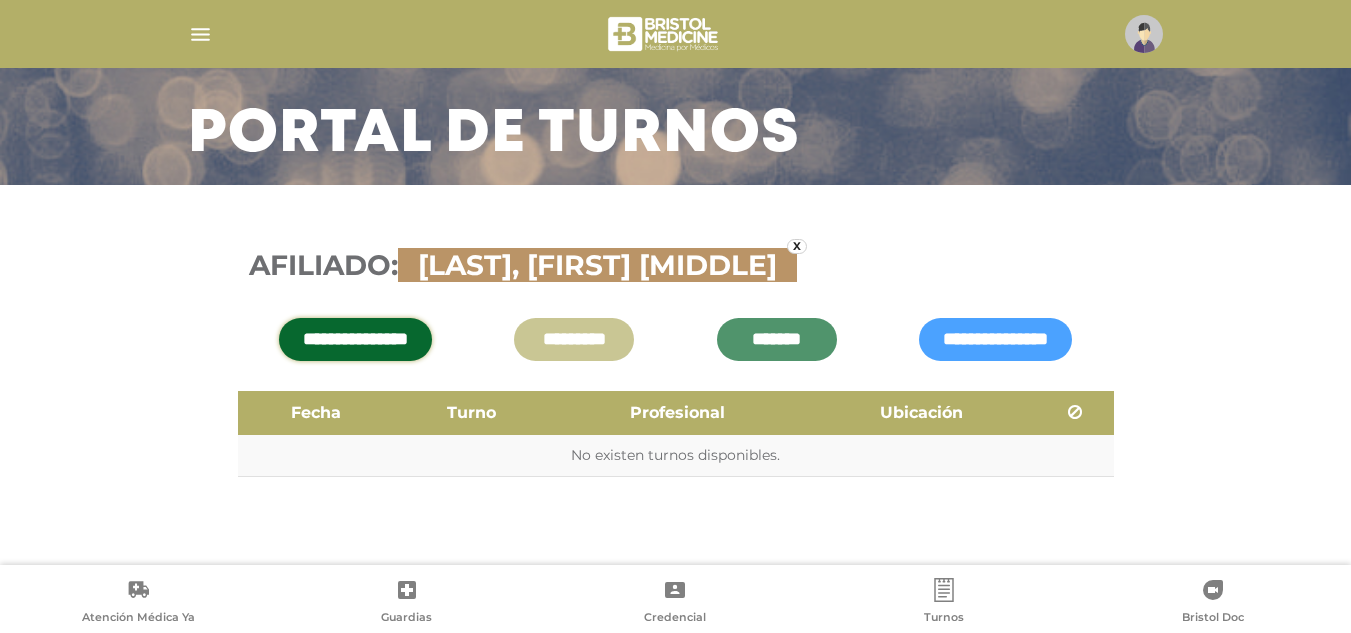 click on "**********" at bounding box center (355, 339) 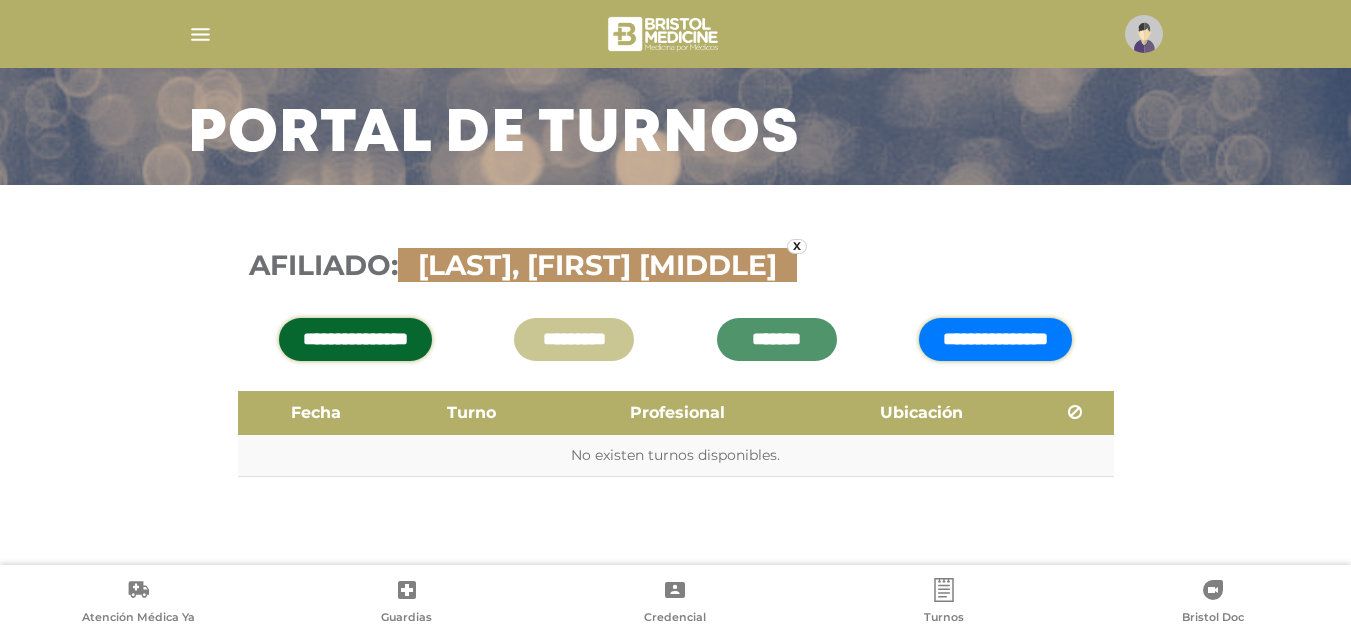 click on "**********" at bounding box center [995, 339] 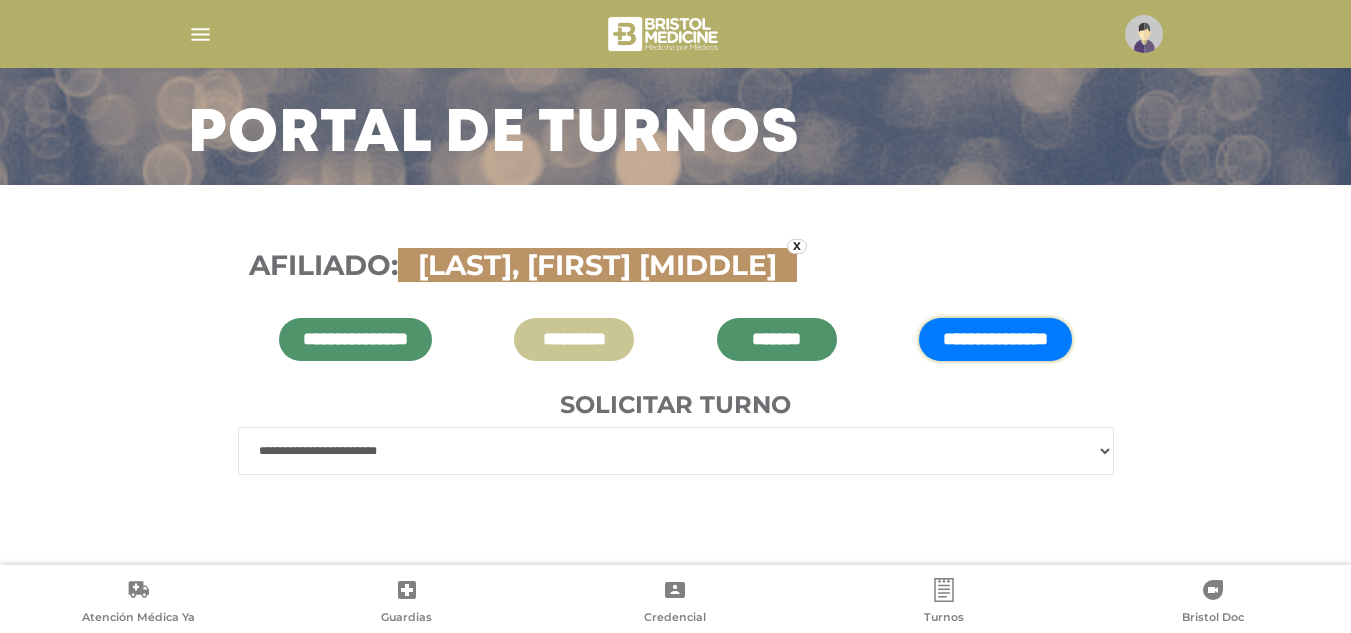 click on "**********" at bounding box center (676, 451) 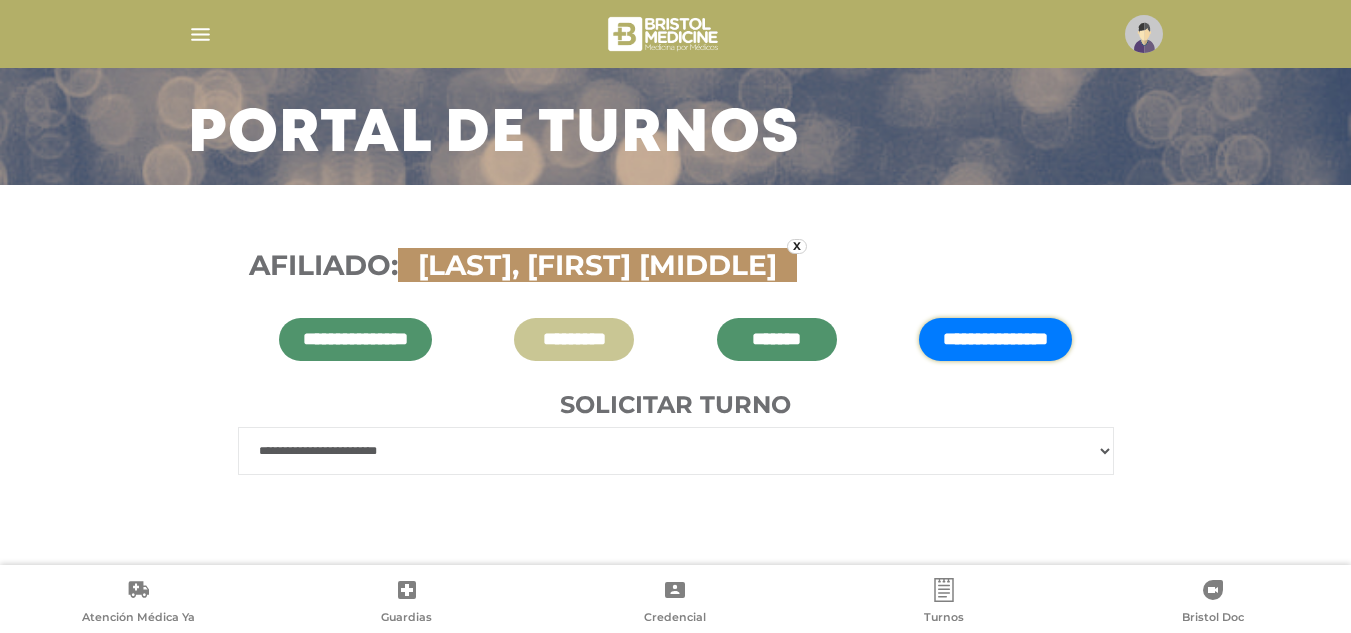 select on "***" 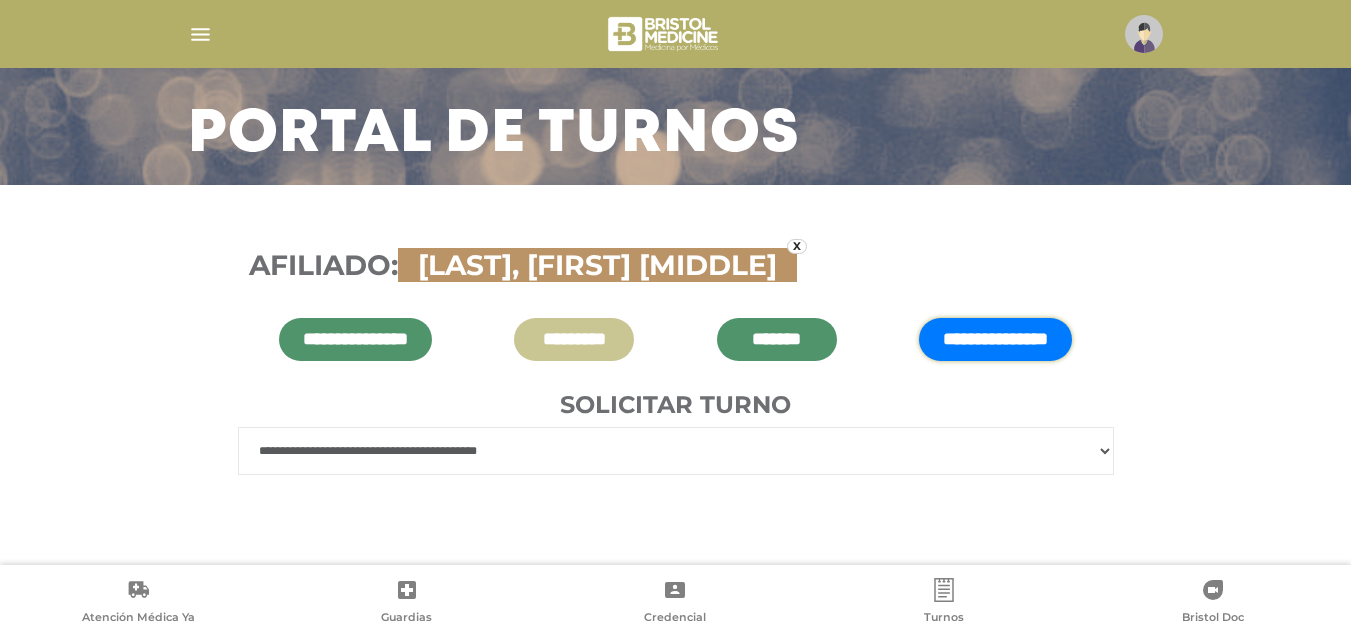 click on "**********" at bounding box center (676, 451) 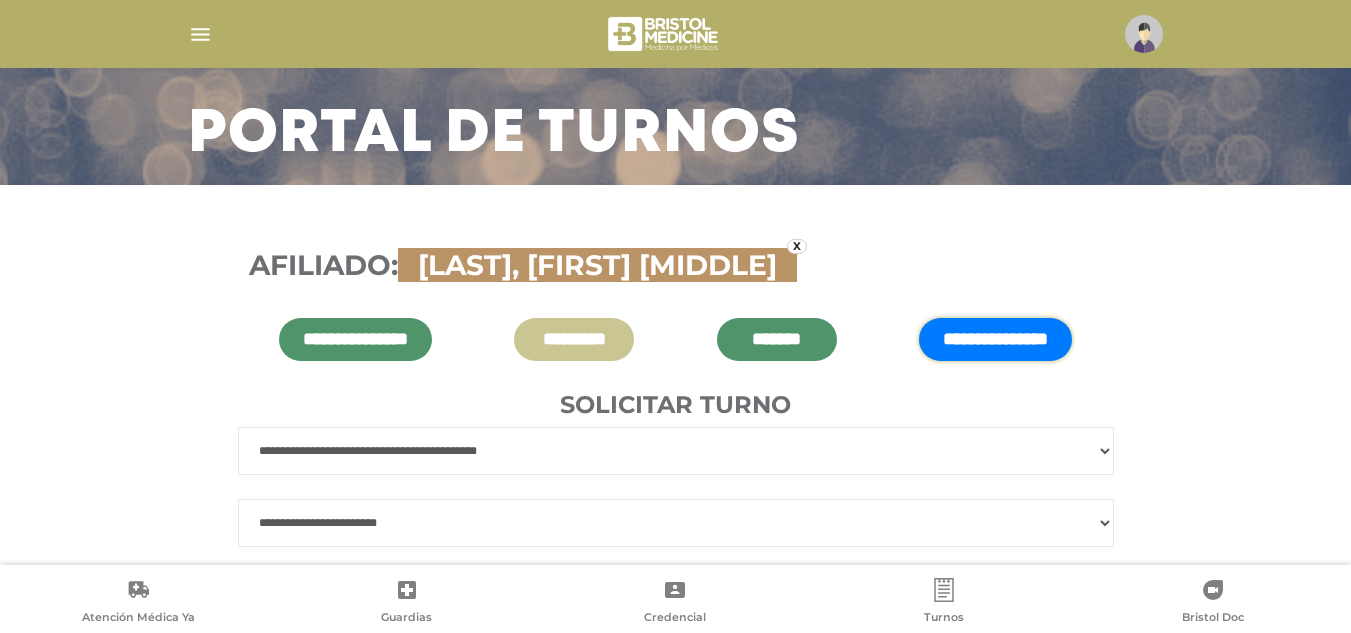 scroll, scrollTop: 193, scrollLeft: 0, axis: vertical 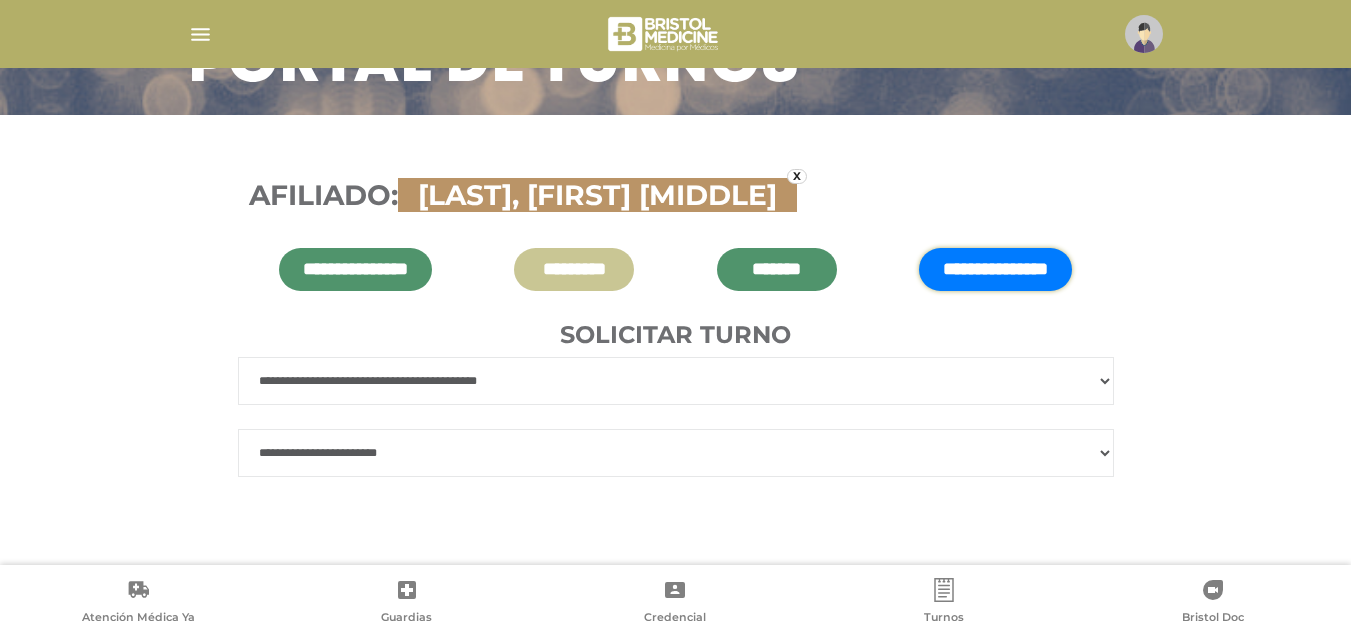 click on "**********" at bounding box center (676, 453) 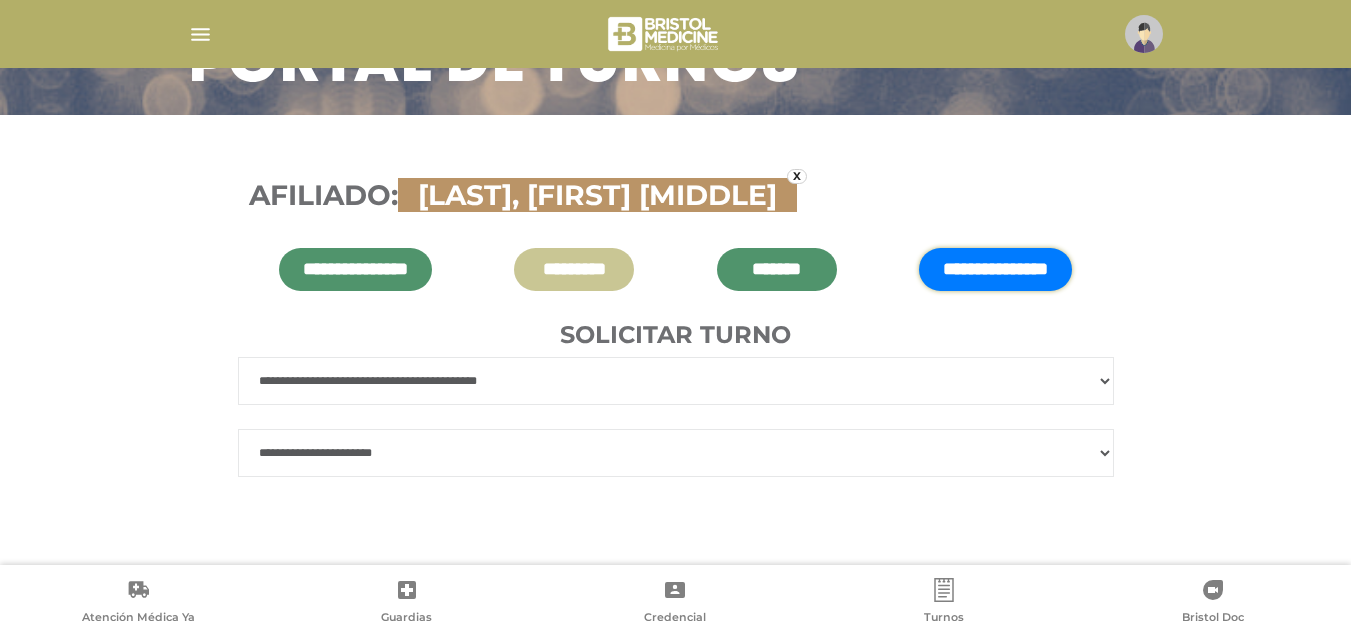 click on "**********" at bounding box center (676, 453) 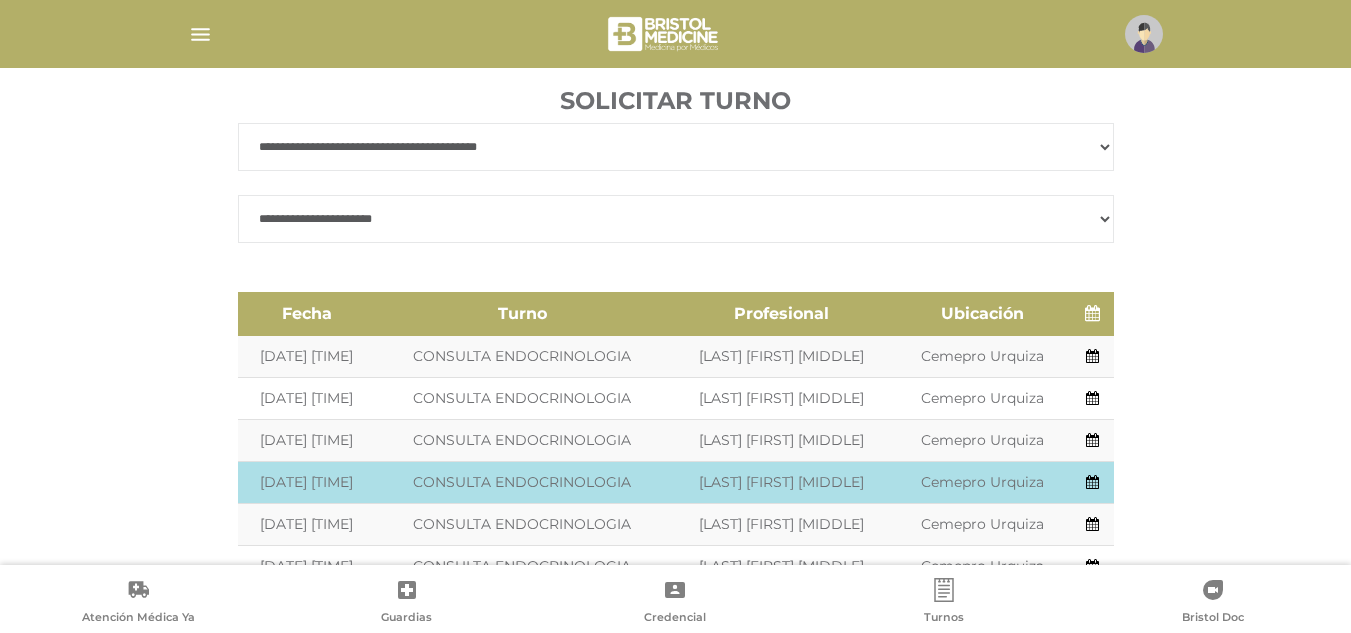 scroll, scrollTop: 355, scrollLeft: 0, axis: vertical 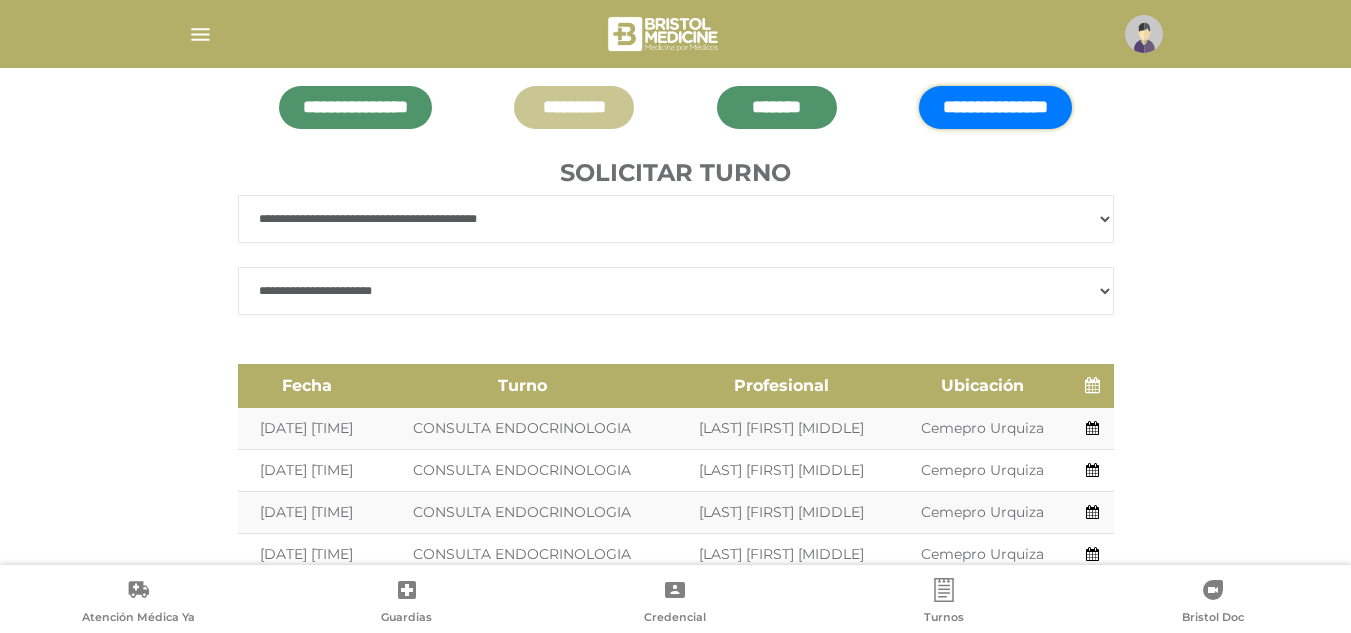 click on "**********" at bounding box center [676, 291] 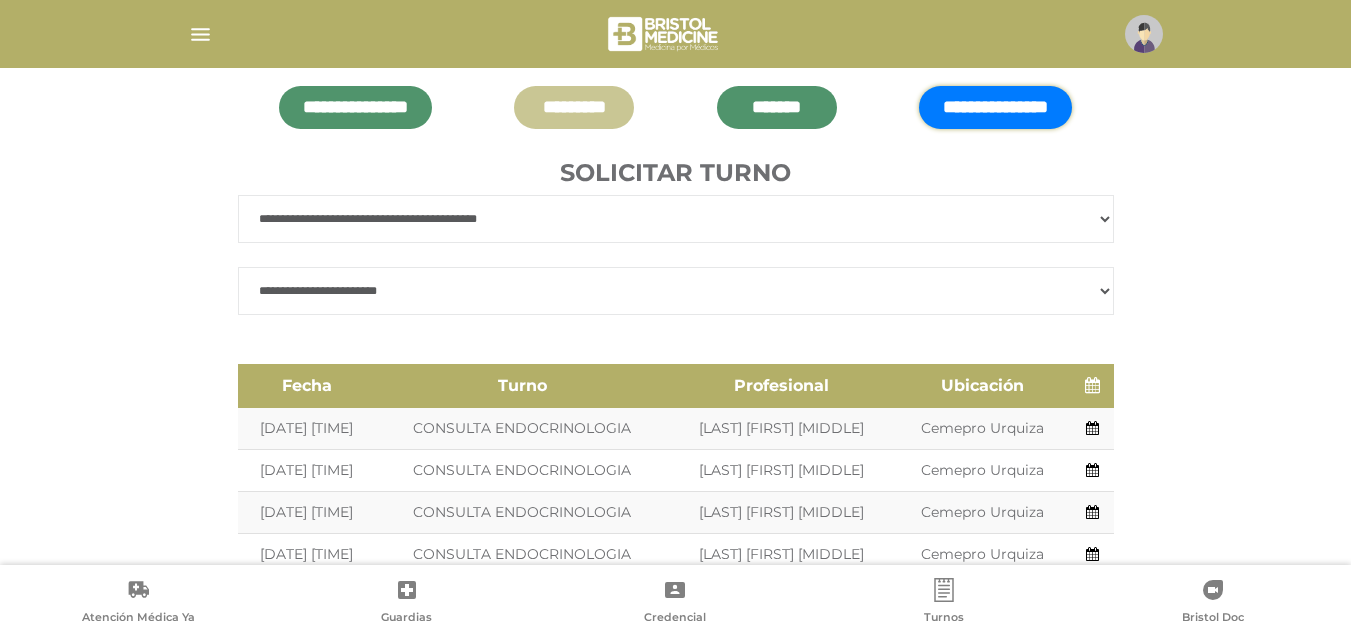 click on "**********" at bounding box center (676, 291) 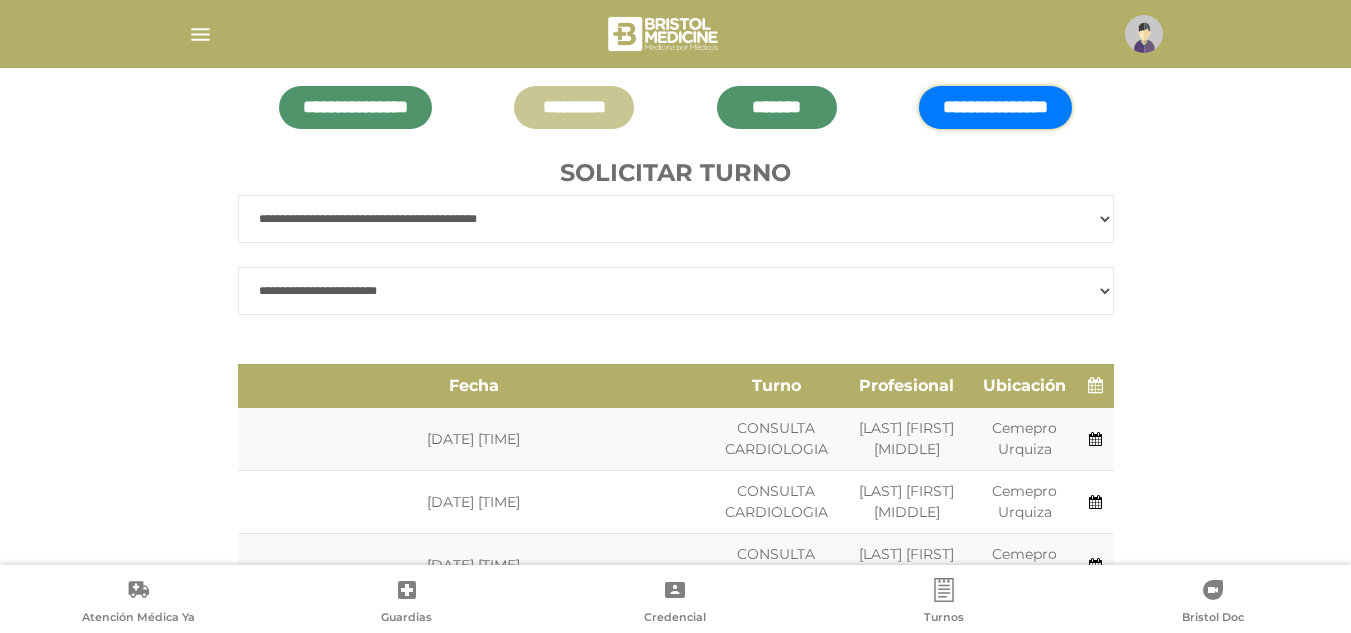 click on "**********" at bounding box center (676, 1075) 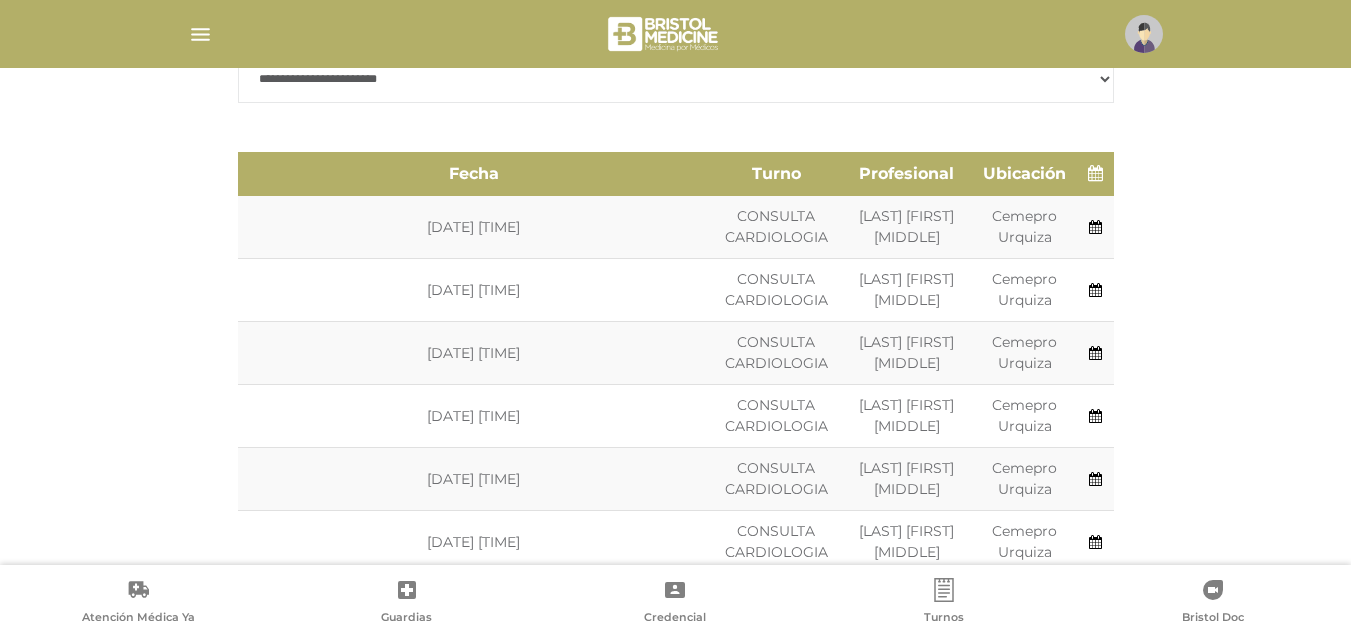 scroll, scrollTop: 569, scrollLeft: 0, axis: vertical 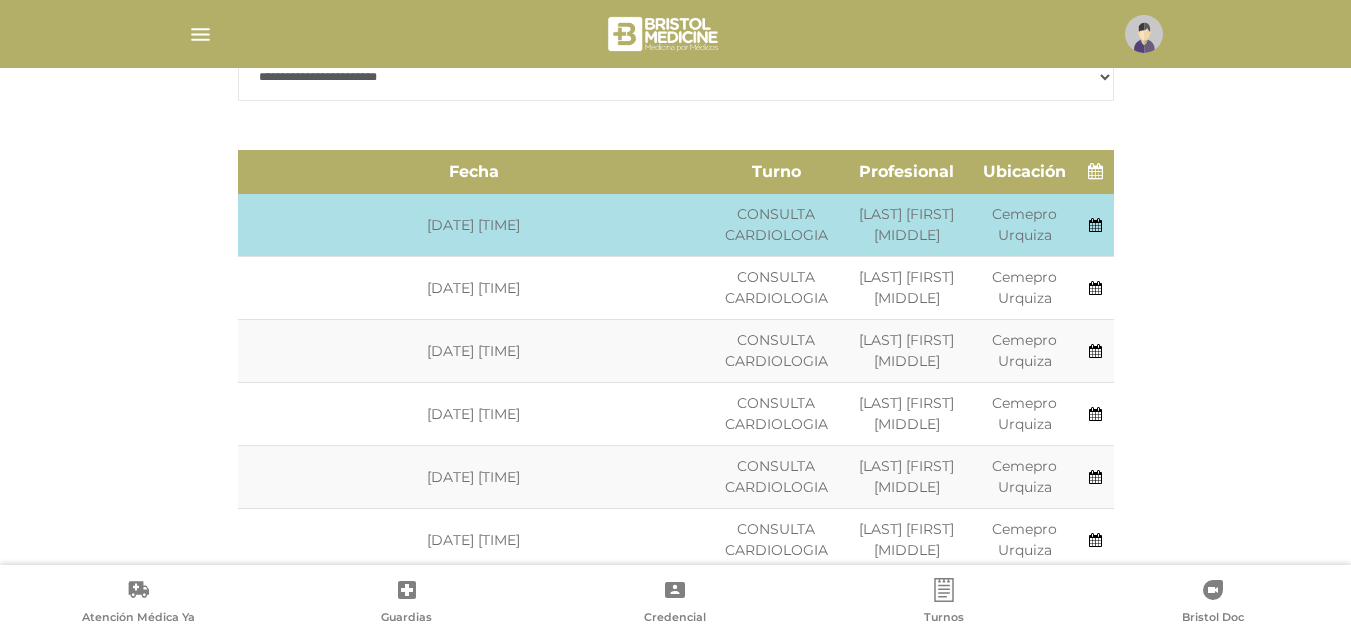 click on "Profesional:  [LAST] [FIRST] [MIDDLE]" at bounding box center [906, 225] 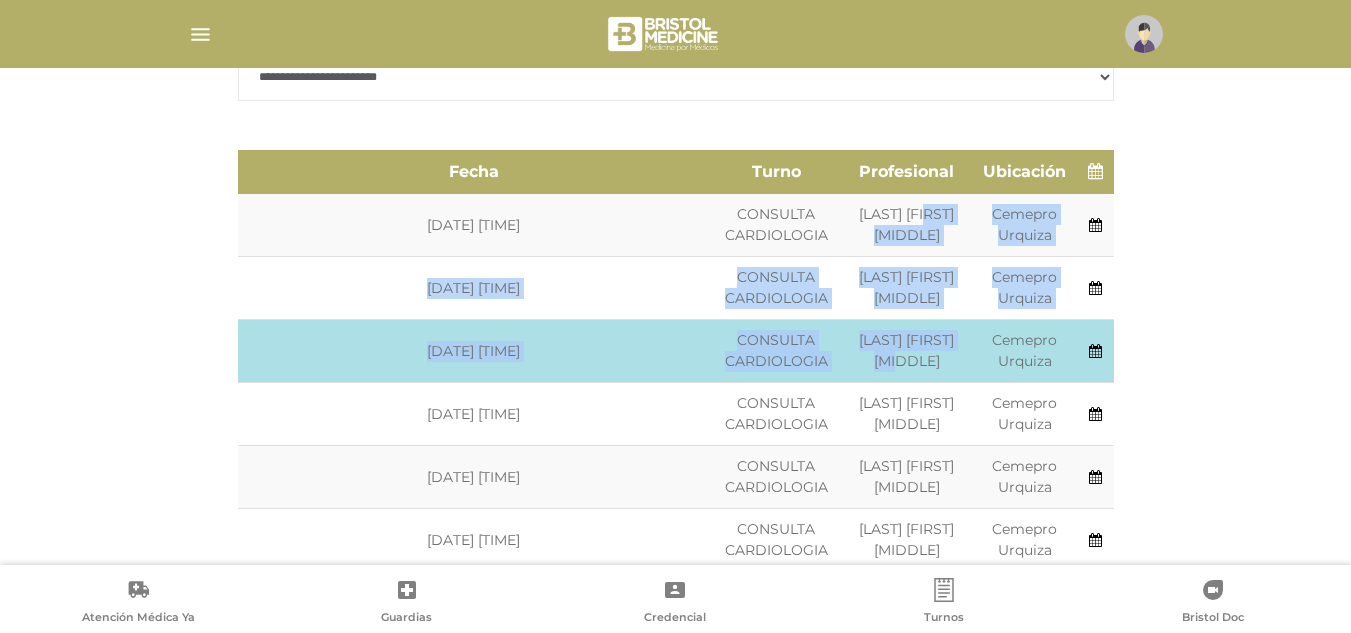 drag, startPoint x: 766, startPoint y: 219, endPoint x: 799, endPoint y: 302, distance: 89.31965 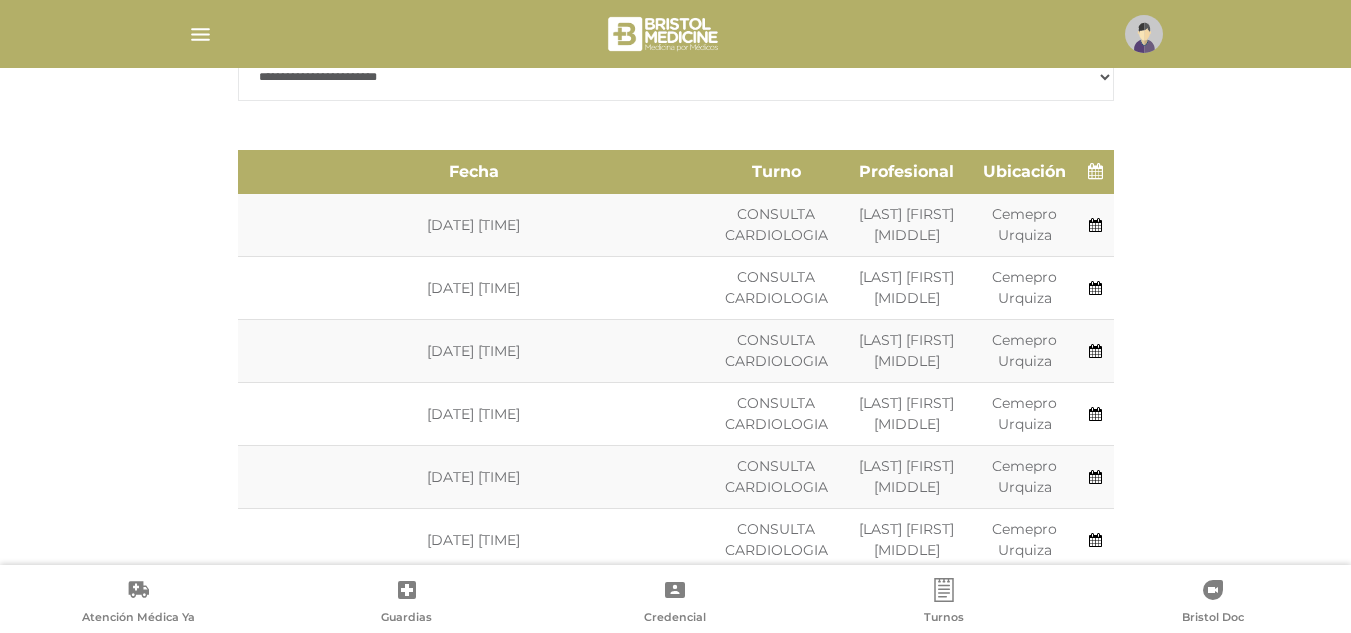 click on "**********" at bounding box center (675, 861) 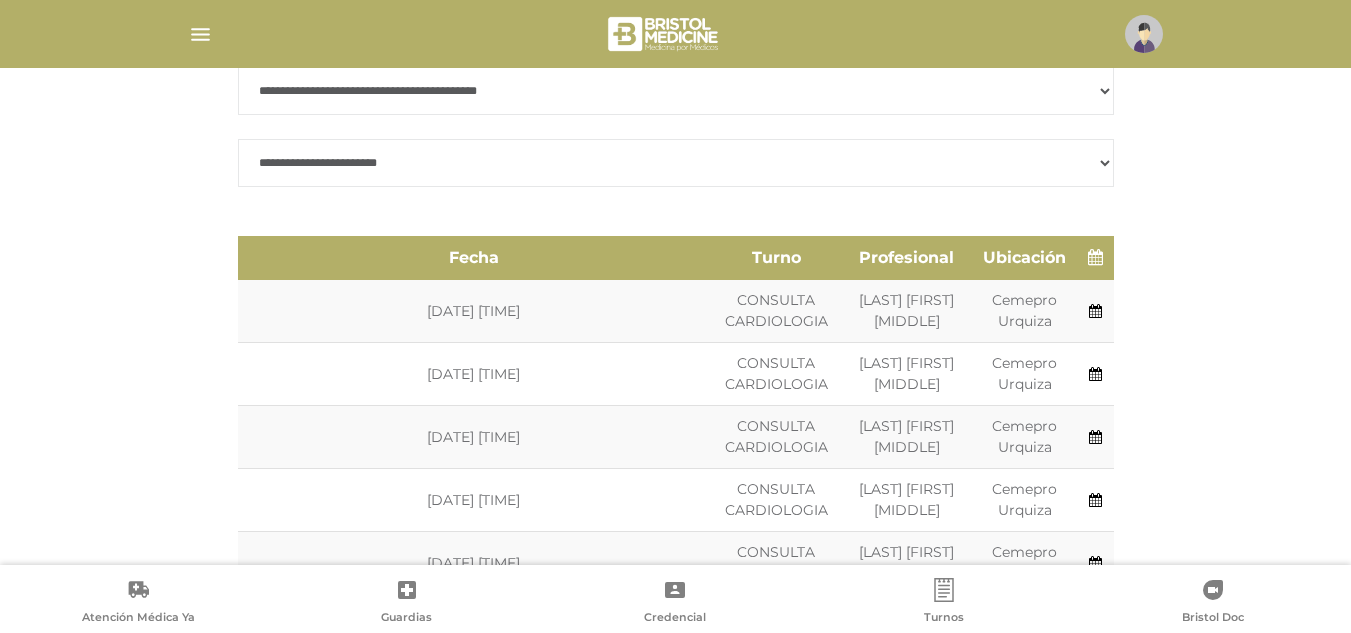 scroll, scrollTop: 412, scrollLeft: 0, axis: vertical 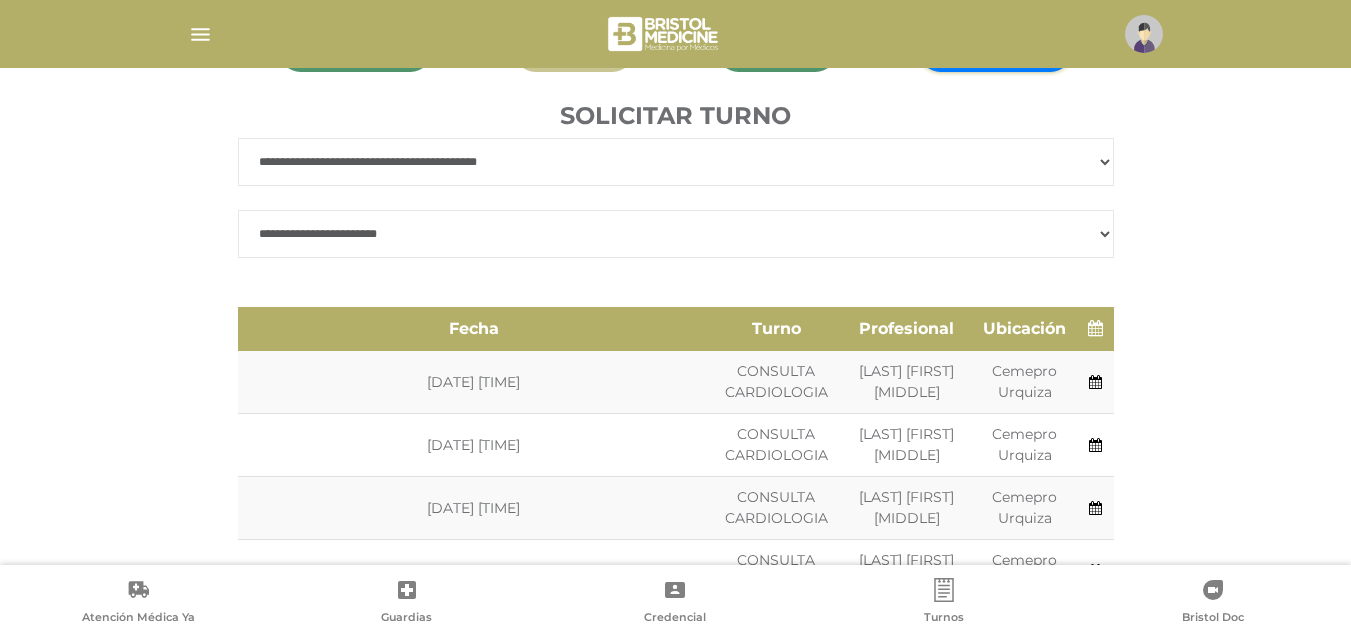 click on "**********" at bounding box center (676, 234) 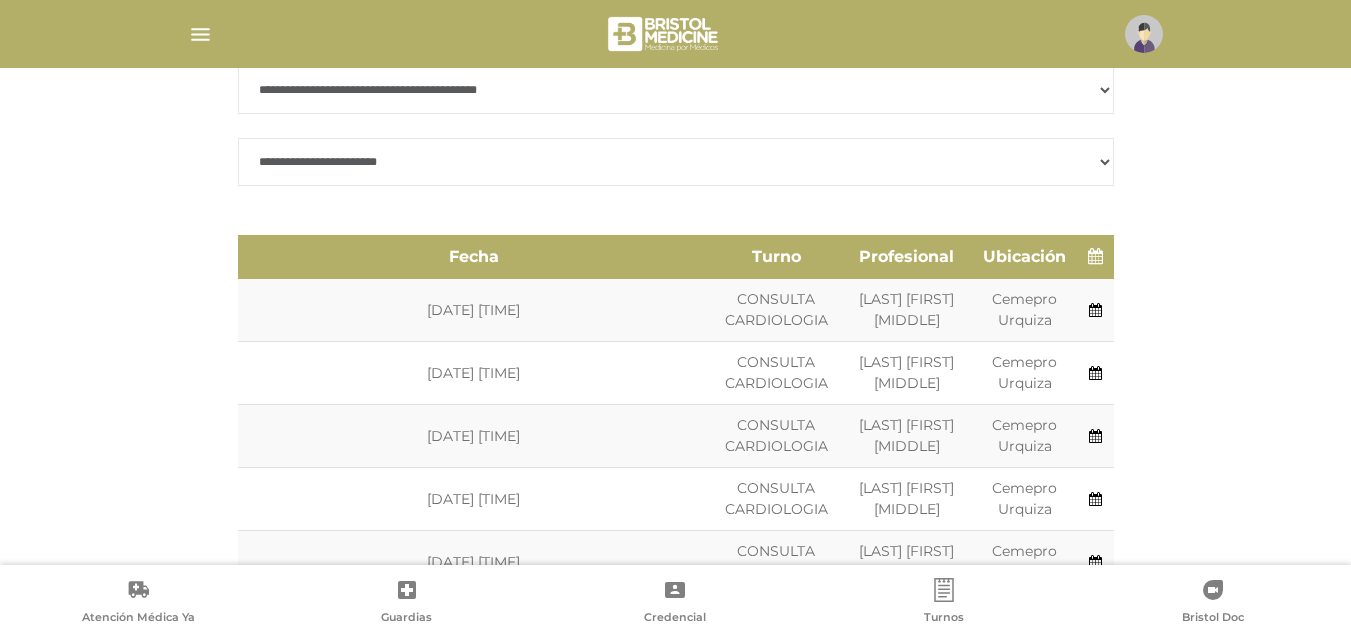scroll, scrollTop: 483, scrollLeft: 0, axis: vertical 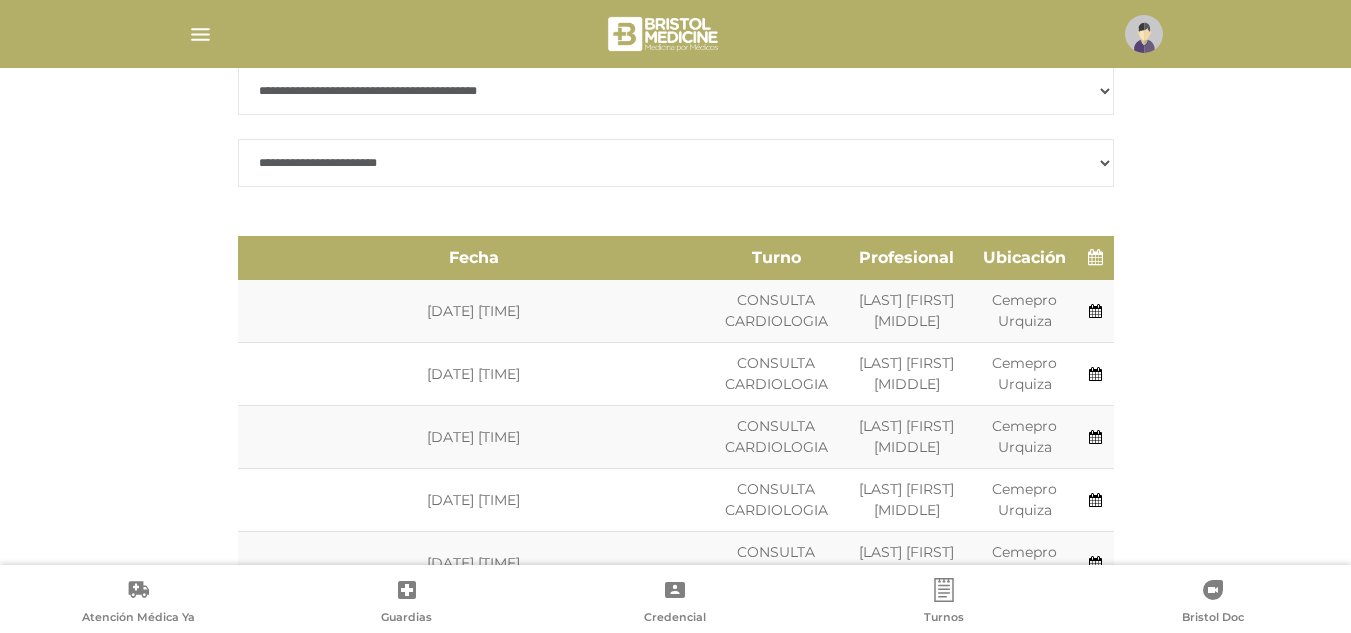 click on "**********" at bounding box center [676, 163] 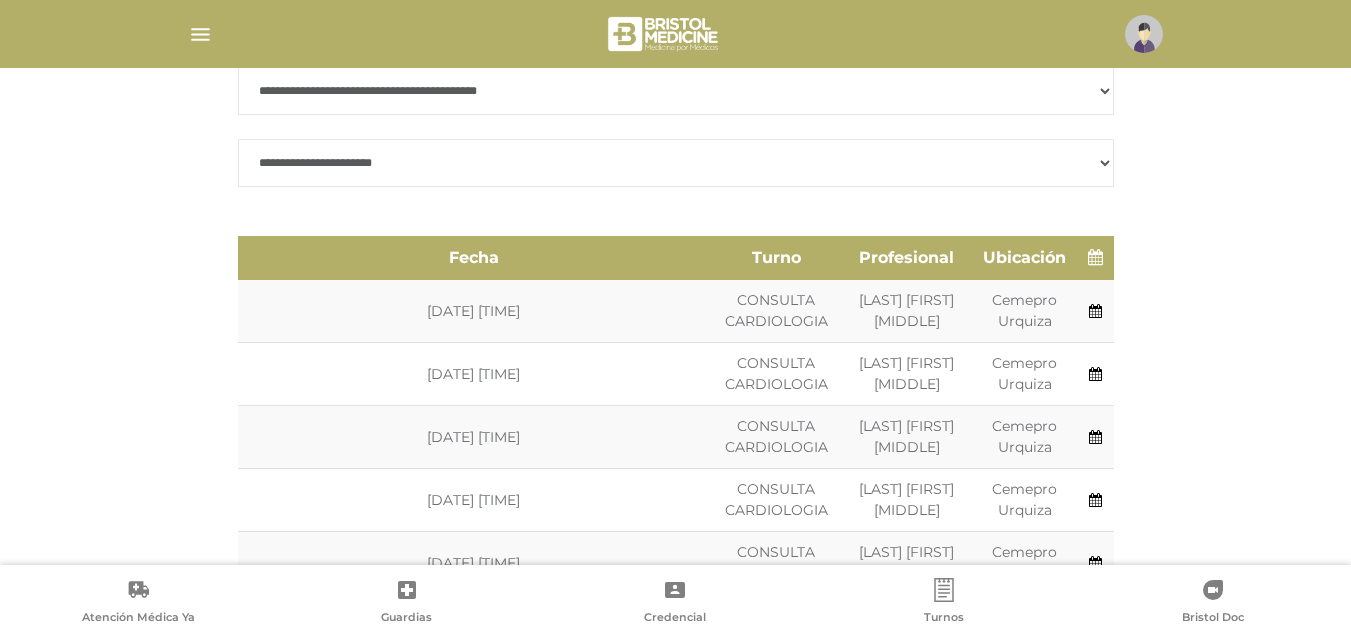 click on "**********" at bounding box center [676, 163] 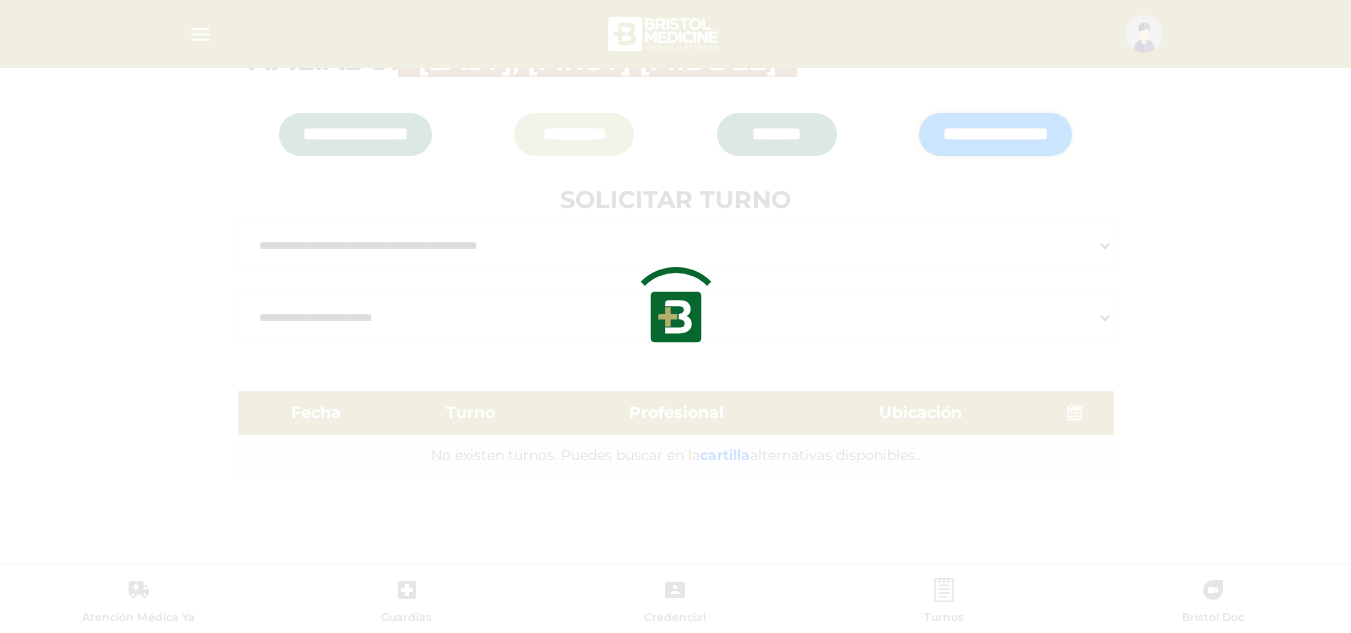 scroll, scrollTop: 483, scrollLeft: 0, axis: vertical 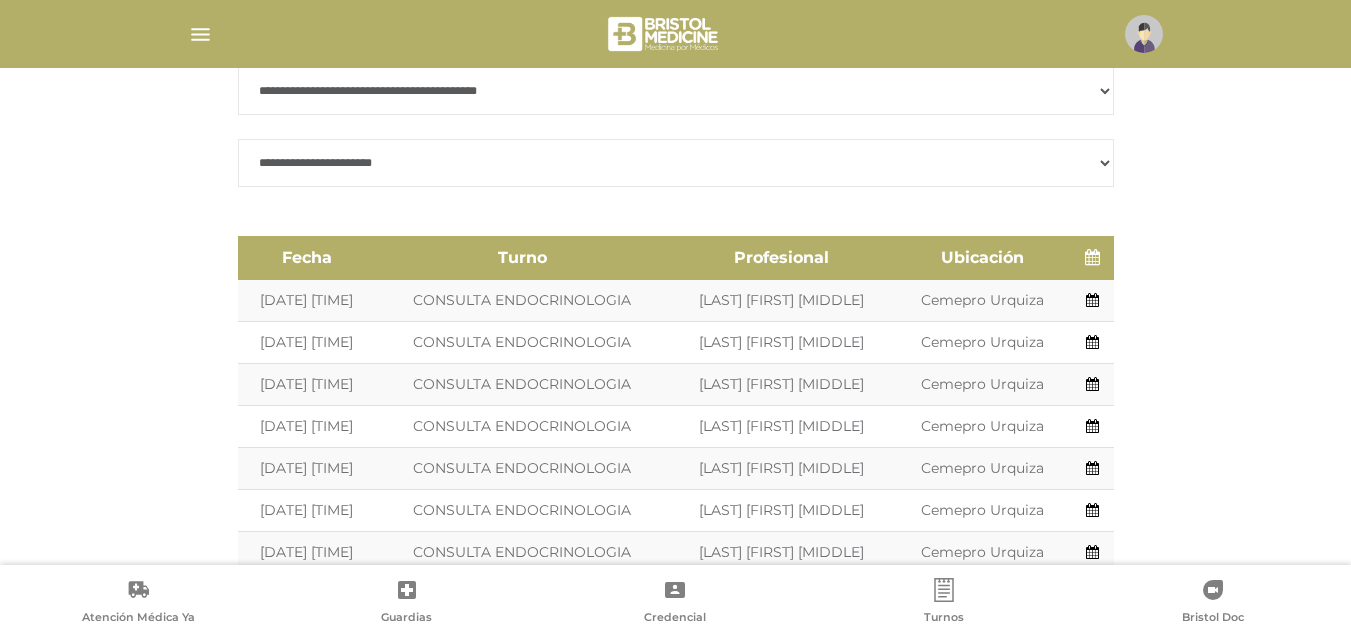 click on "**********" at bounding box center [675, 789] 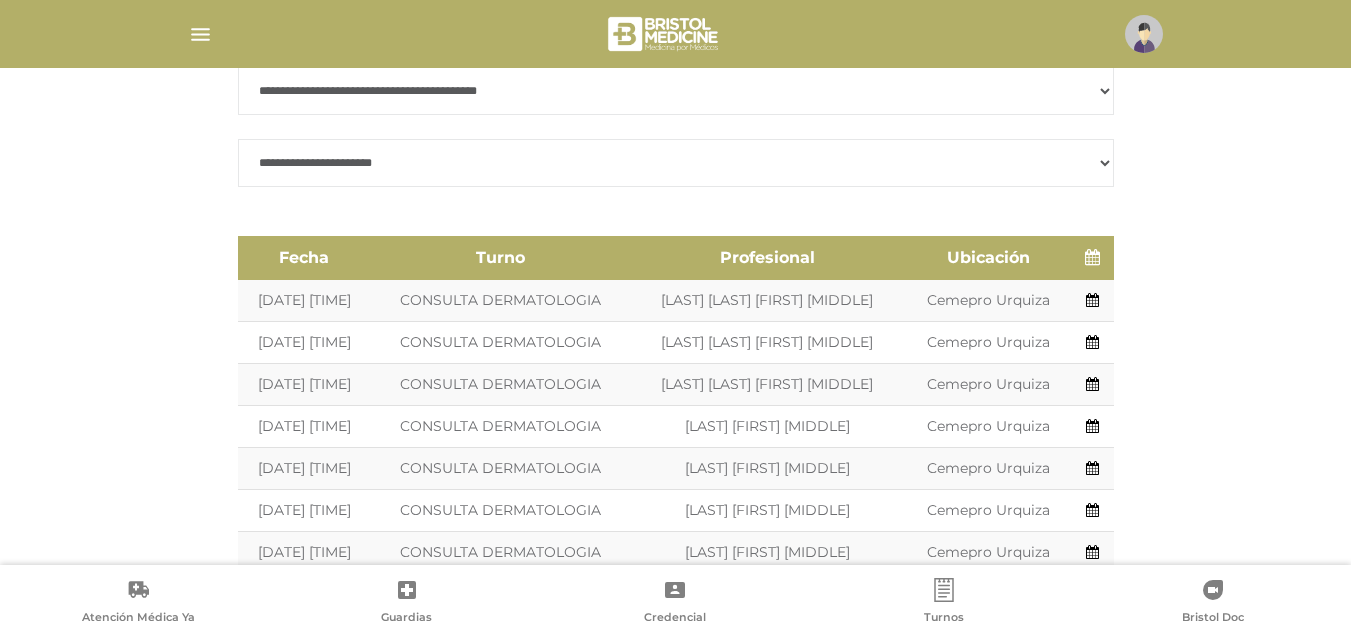 click on "**********" at bounding box center (675, 726) 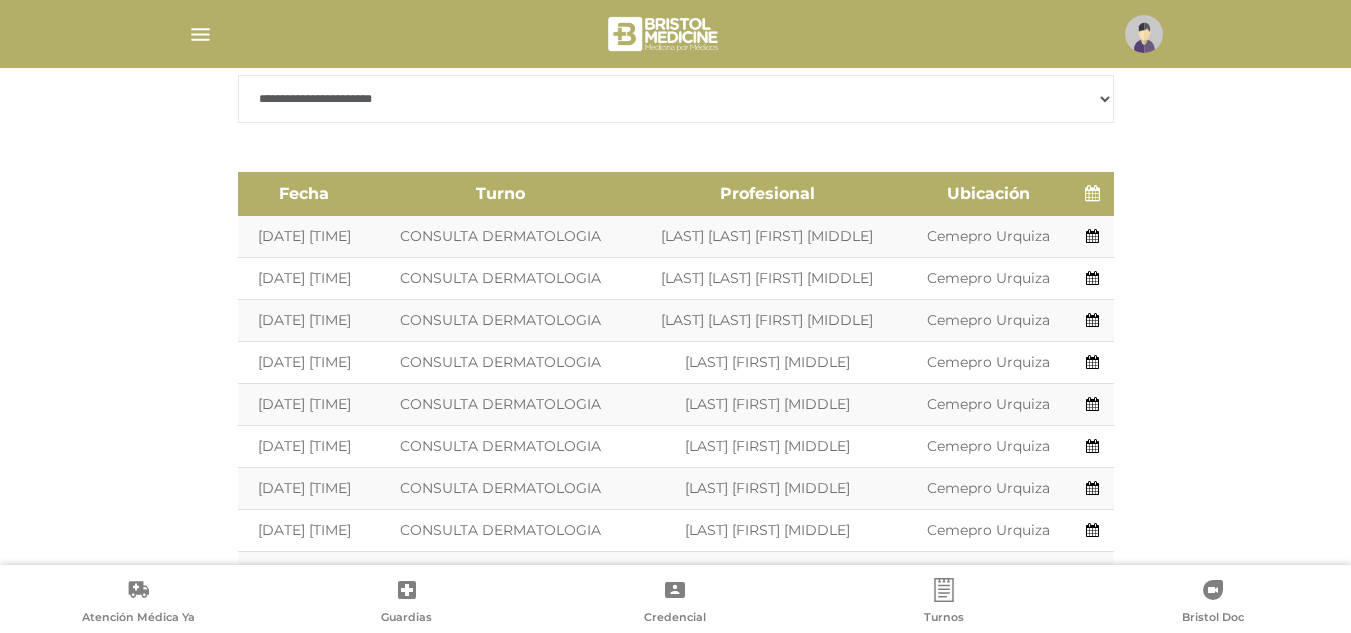 scroll, scrollTop: 564, scrollLeft: 0, axis: vertical 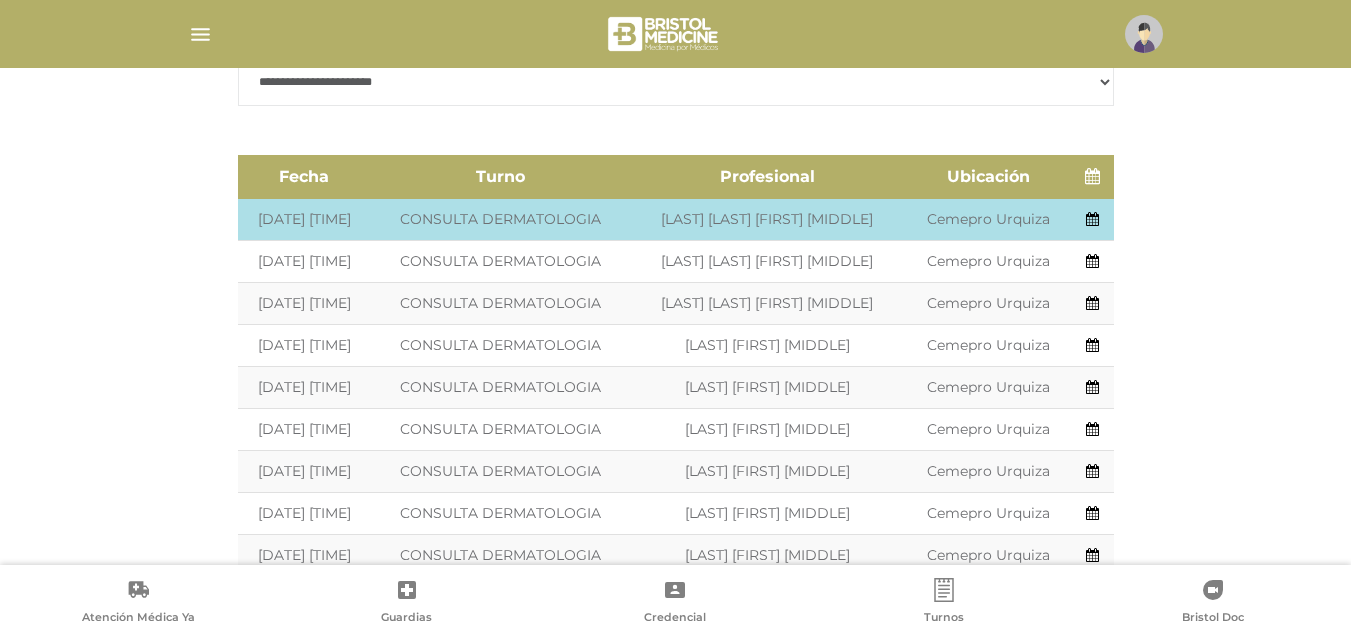 click on "Profesional:  [LAST] [FIRST] [MIDDLE]" at bounding box center (767, 220) 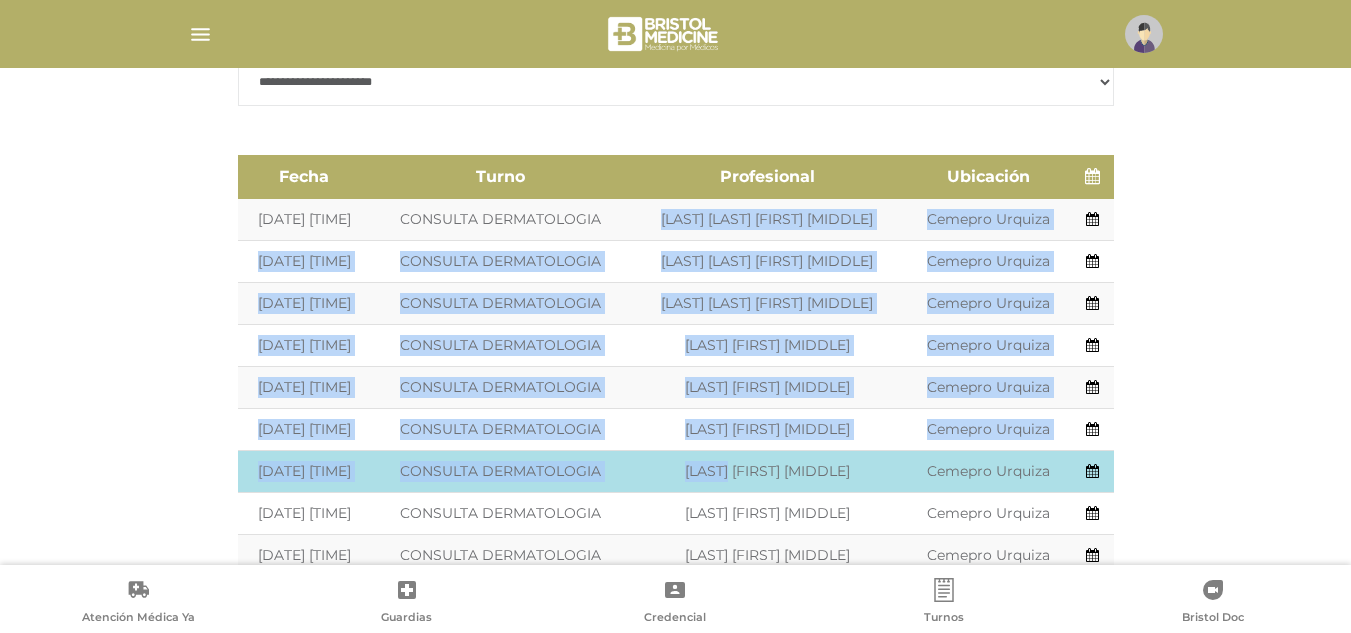 drag, startPoint x: 627, startPoint y: 235, endPoint x: 624, endPoint y: 473, distance: 238.0189 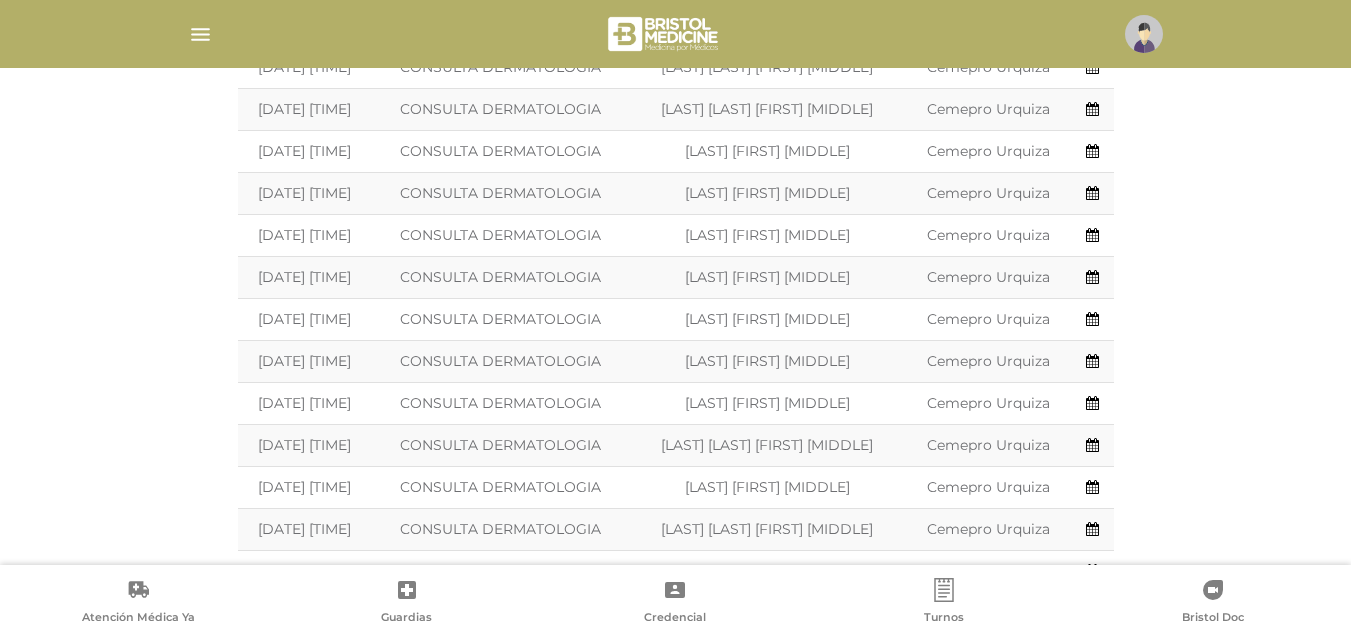 scroll, scrollTop: 549, scrollLeft: 0, axis: vertical 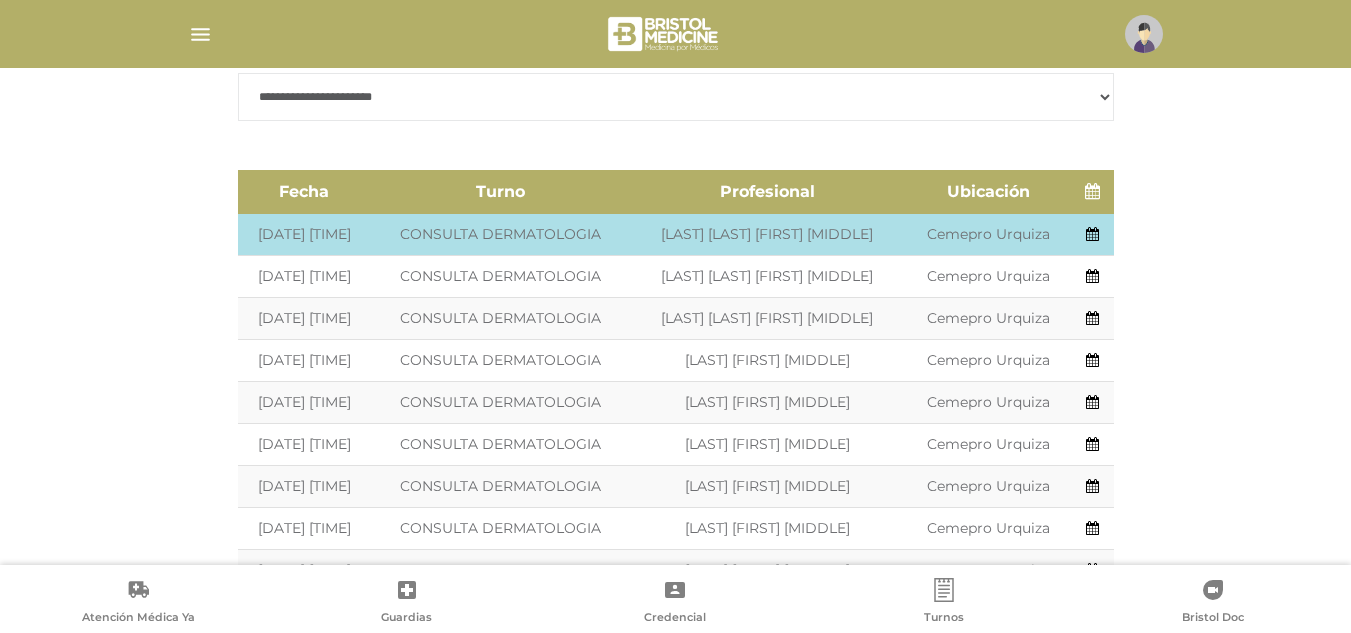 click on "Profesional:  [LAST] [FIRST] [MIDDLE]" at bounding box center (767, 235) 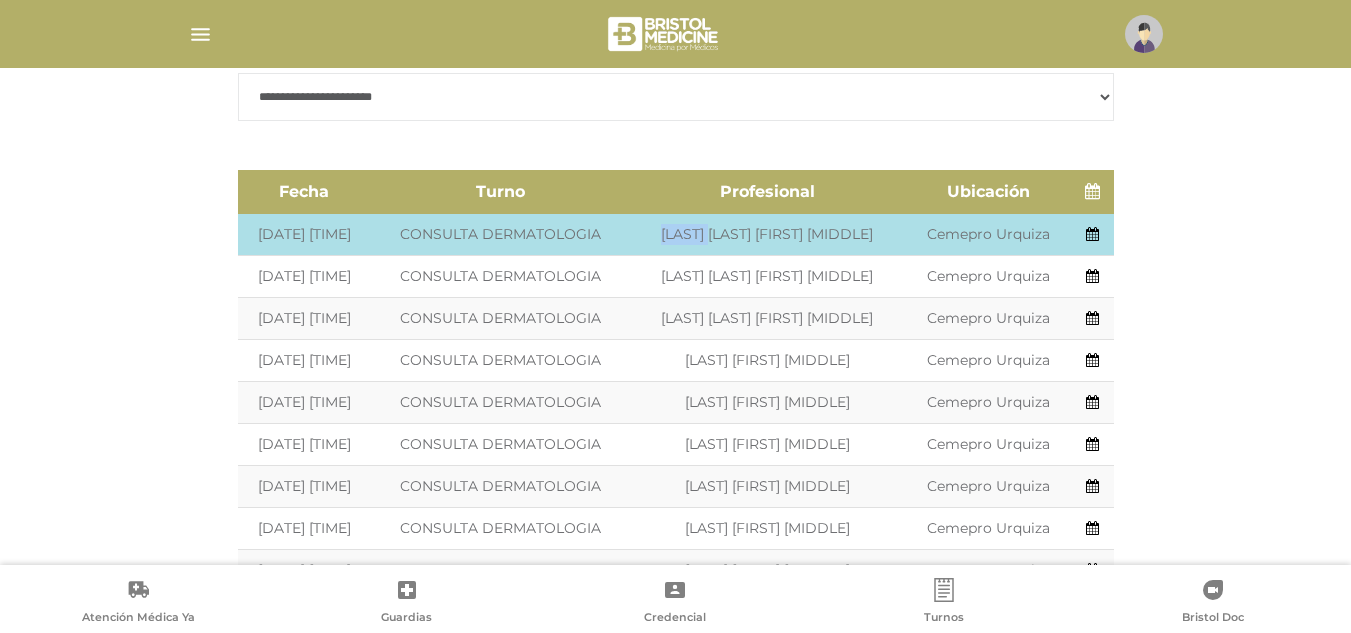 click on "Profesional:  [LAST] [FIRST] [MIDDLE]" at bounding box center (767, 235) 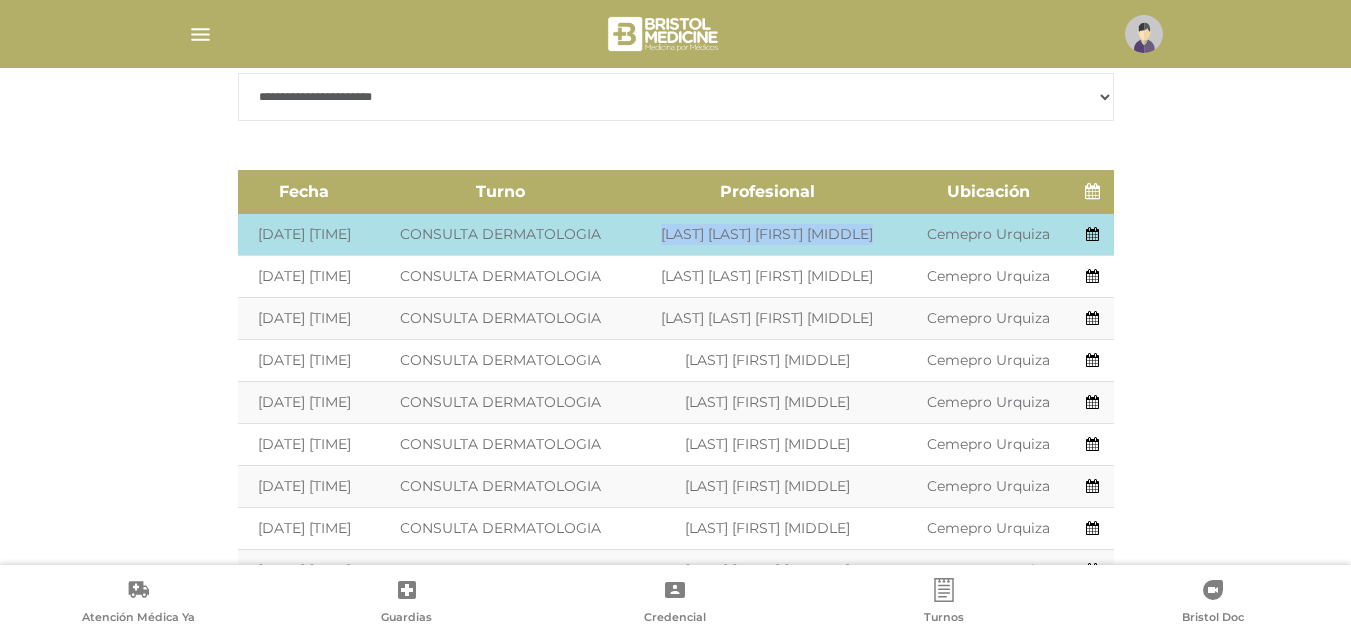 drag, startPoint x: 706, startPoint y: 227, endPoint x: 820, endPoint y: 229, distance: 114.01754 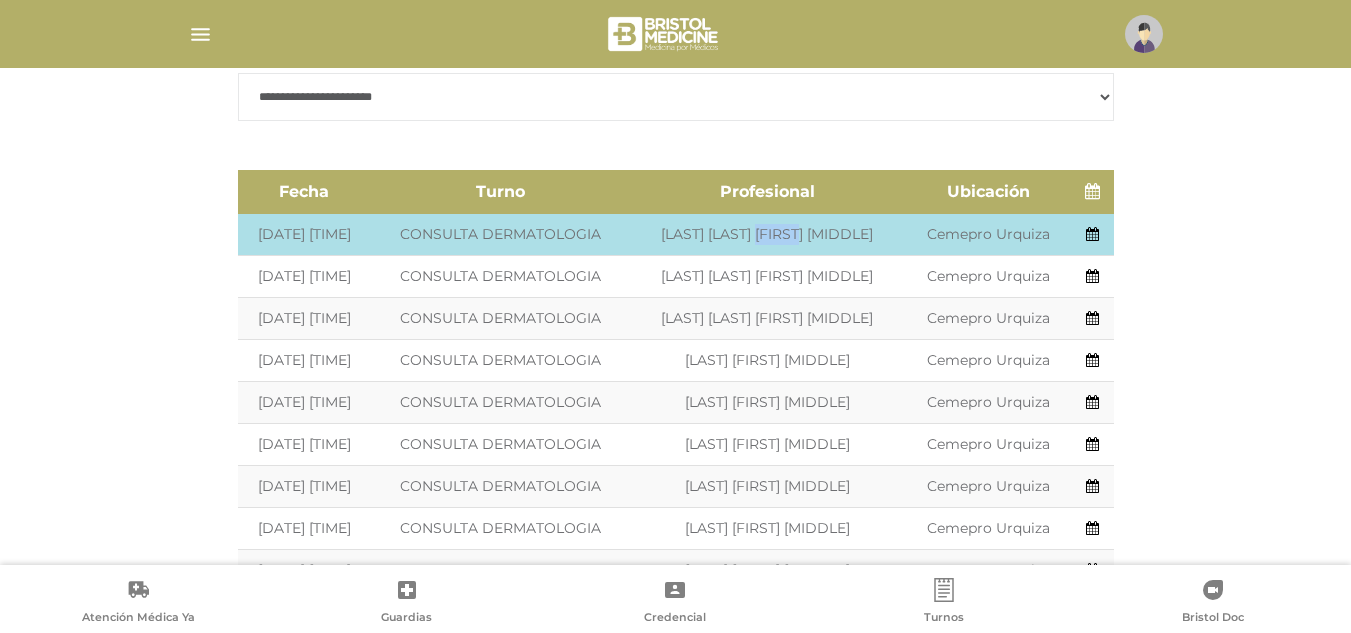 click on "Profesional:  [LAST] [FIRST] [MIDDLE]" at bounding box center [767, 235] 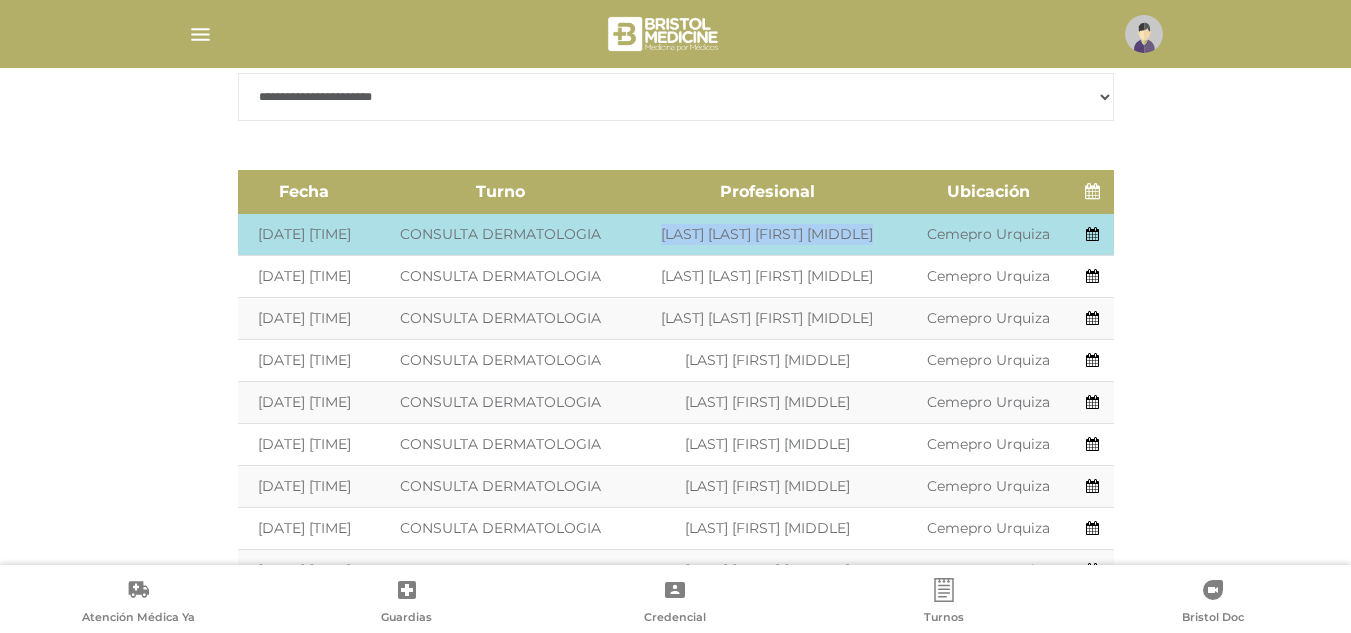 drag, startPoint x: 820, startPoint y: 229, endPoint x: 739, endPoint y: 240, distance: 81.7435 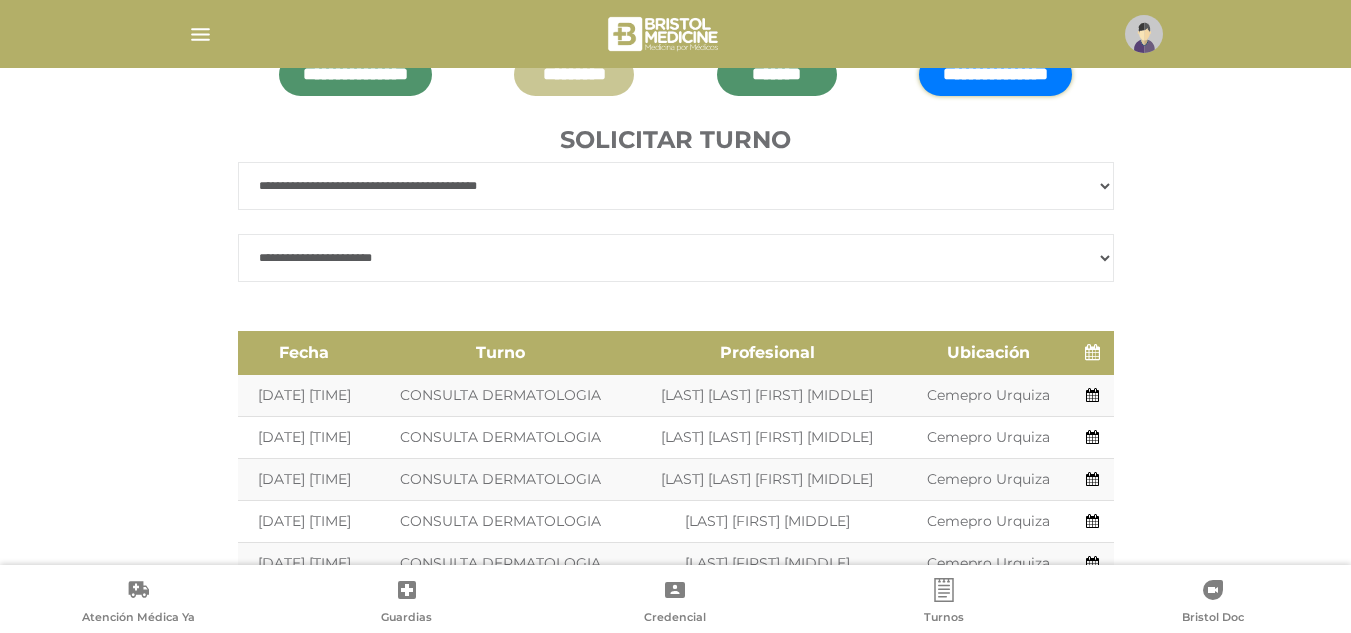 scroll, scrollTop: 394, scrollLeft: 0, axis: vertical 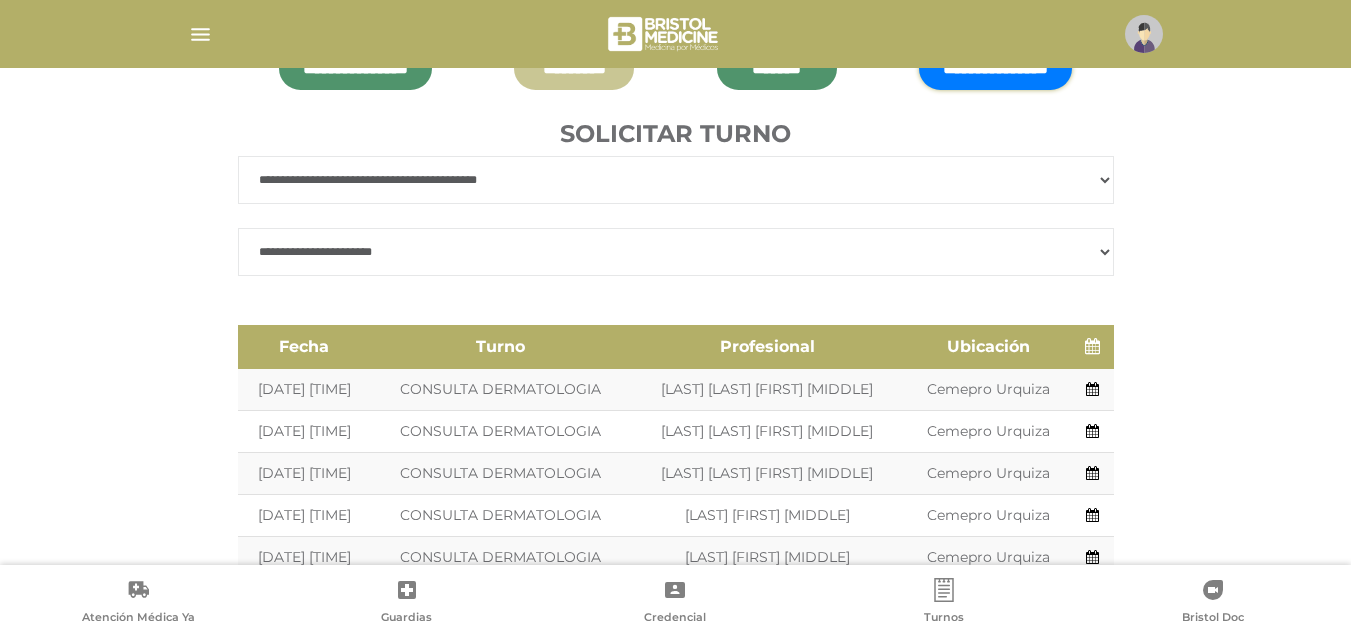 click on "**********" at bounding box center [676, 252] 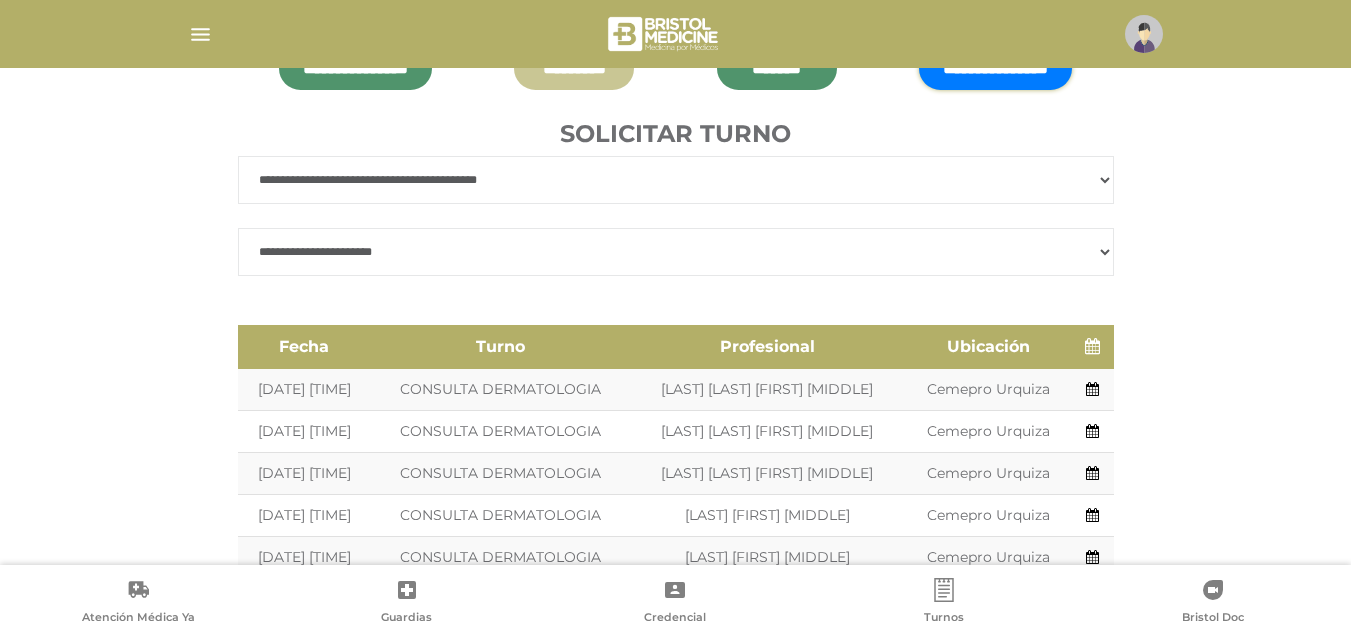 select on "****" 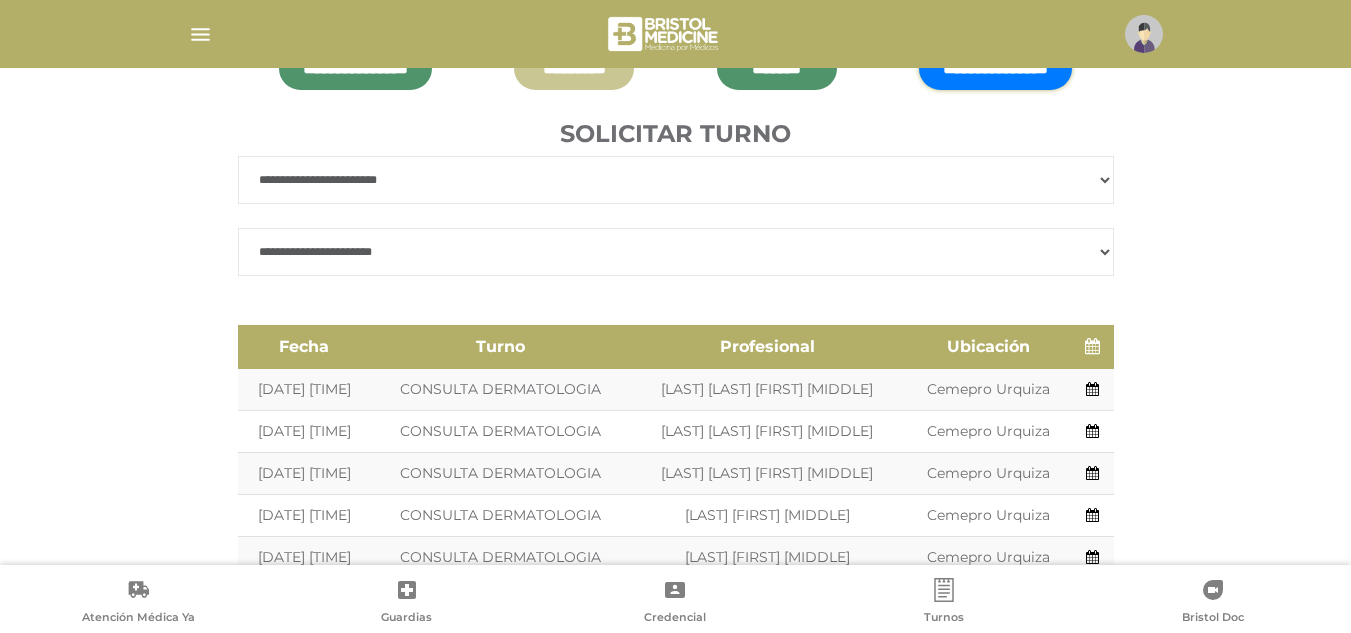 click on "**********" at bounding box center [676, 180] 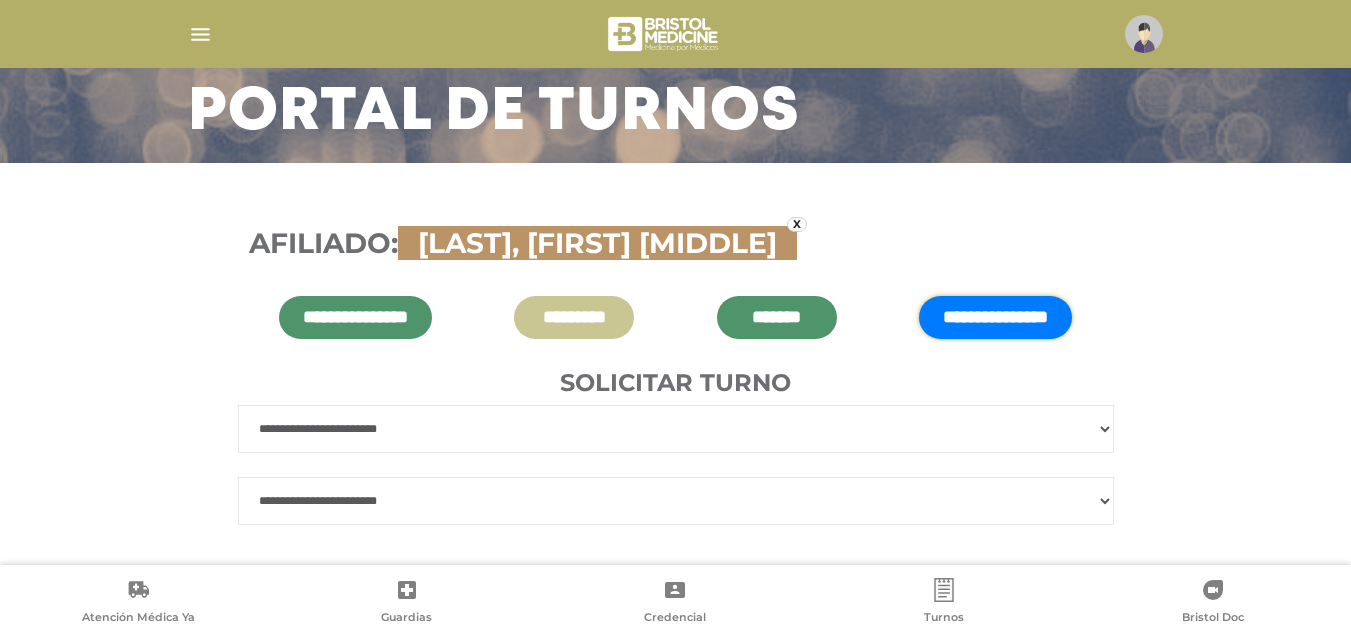 scroll, scrollTop: 193, scrollLeft: 0, axis: vertical 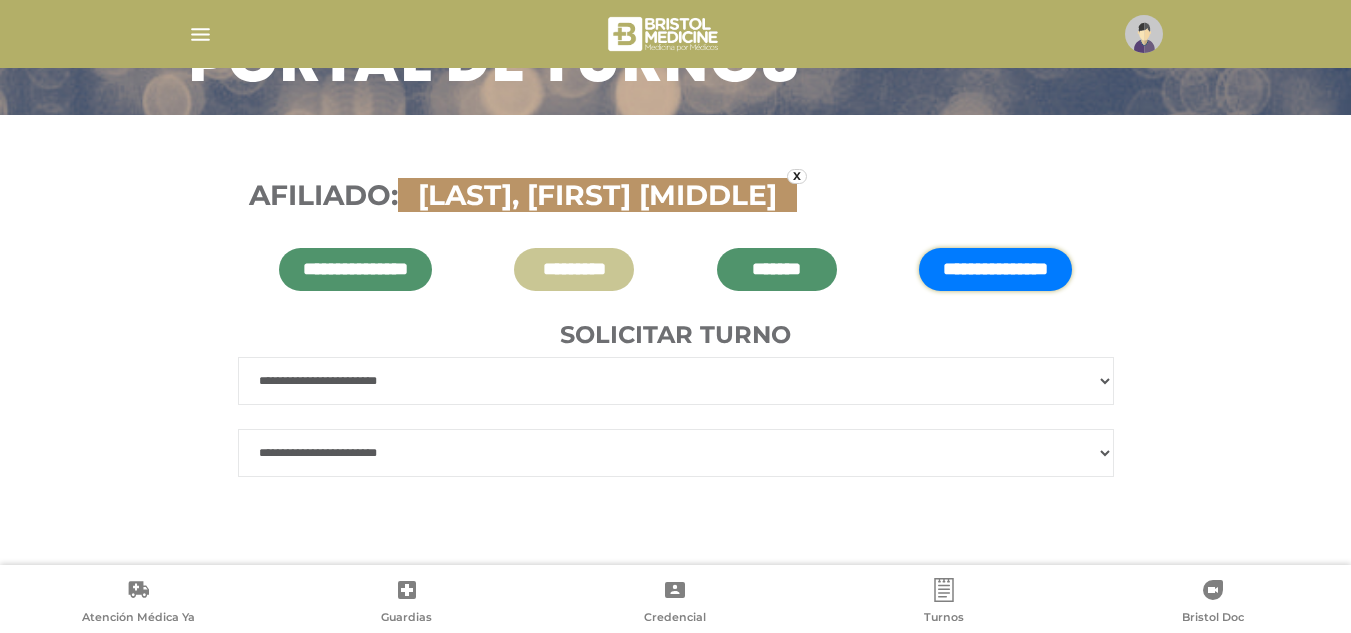 click on "**********" at bounding box center [676, 453] 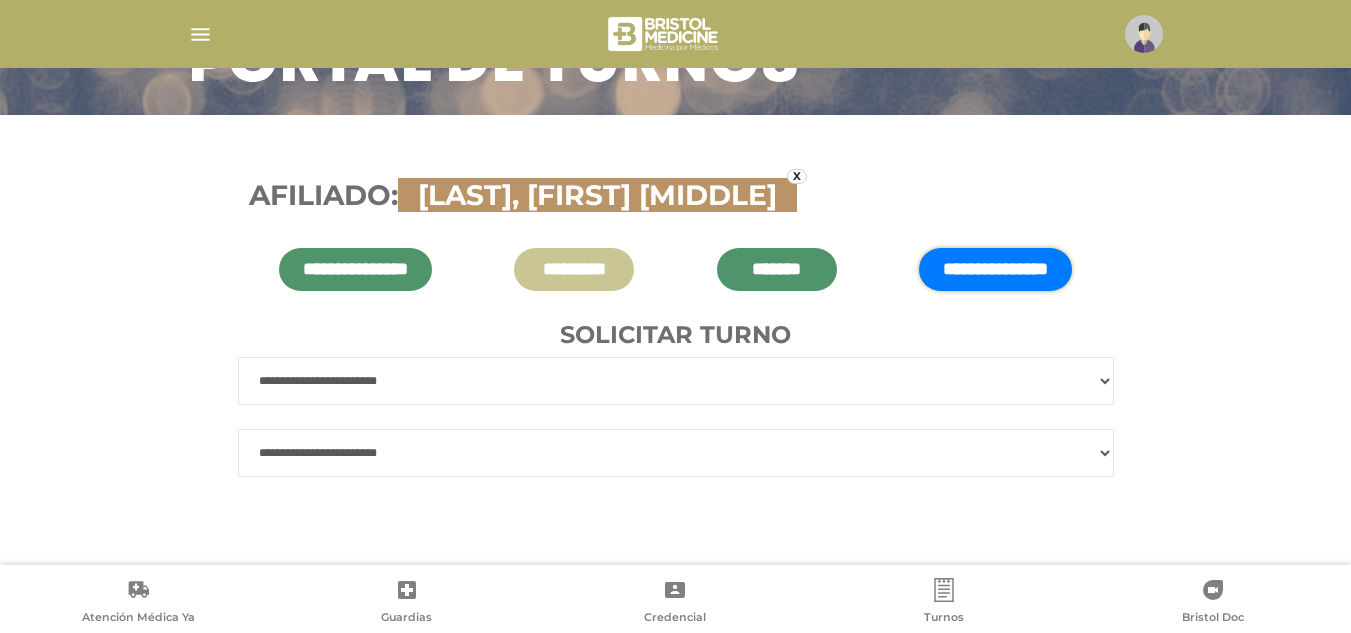 select on "**" 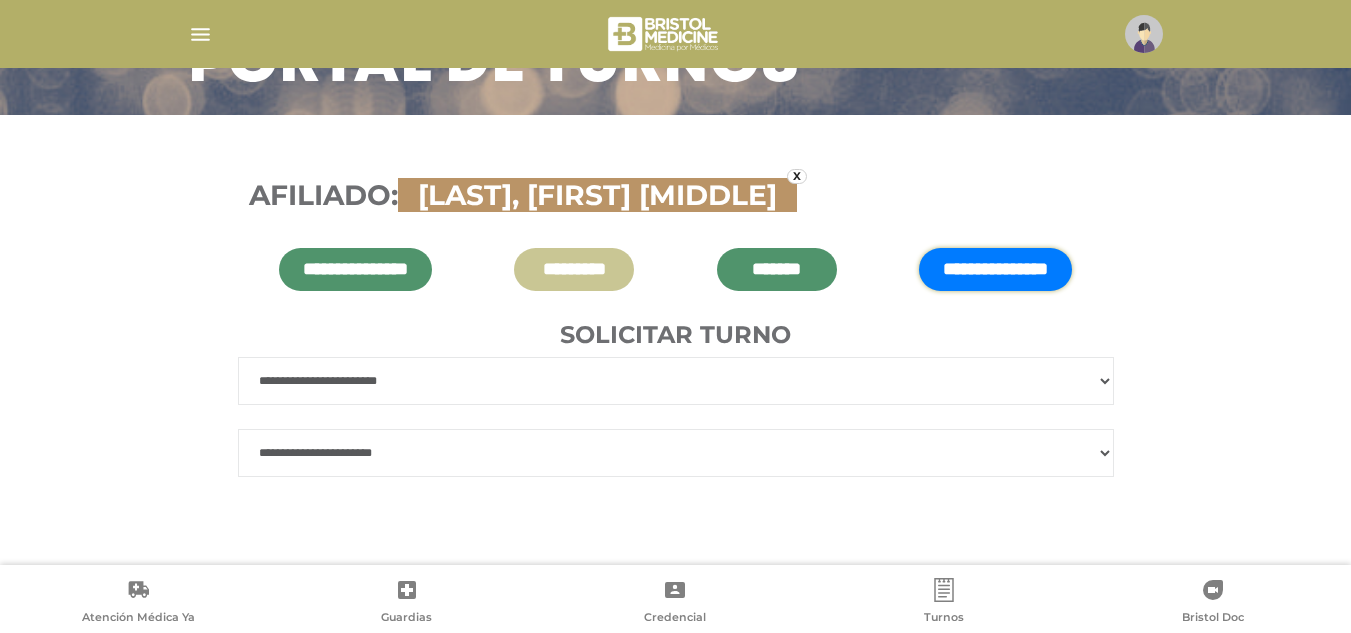 click on "**********" at bounding box center (676, 453) 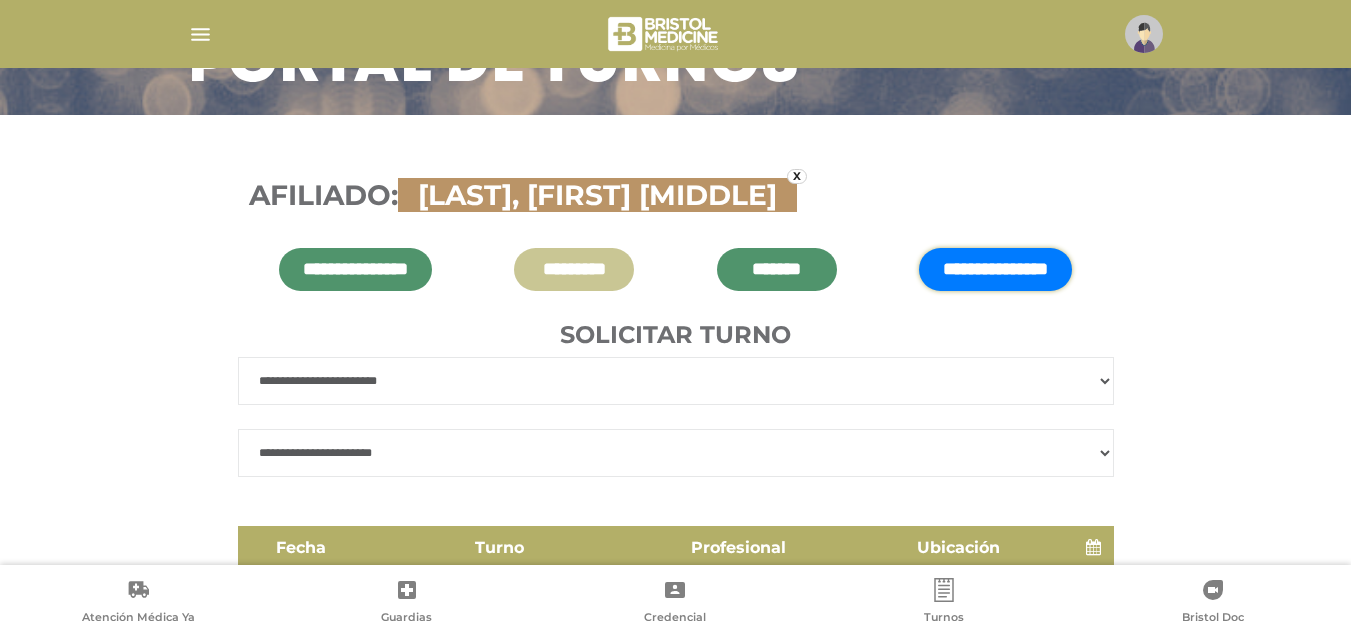 click on "**********" at bounding box center [676, 575] 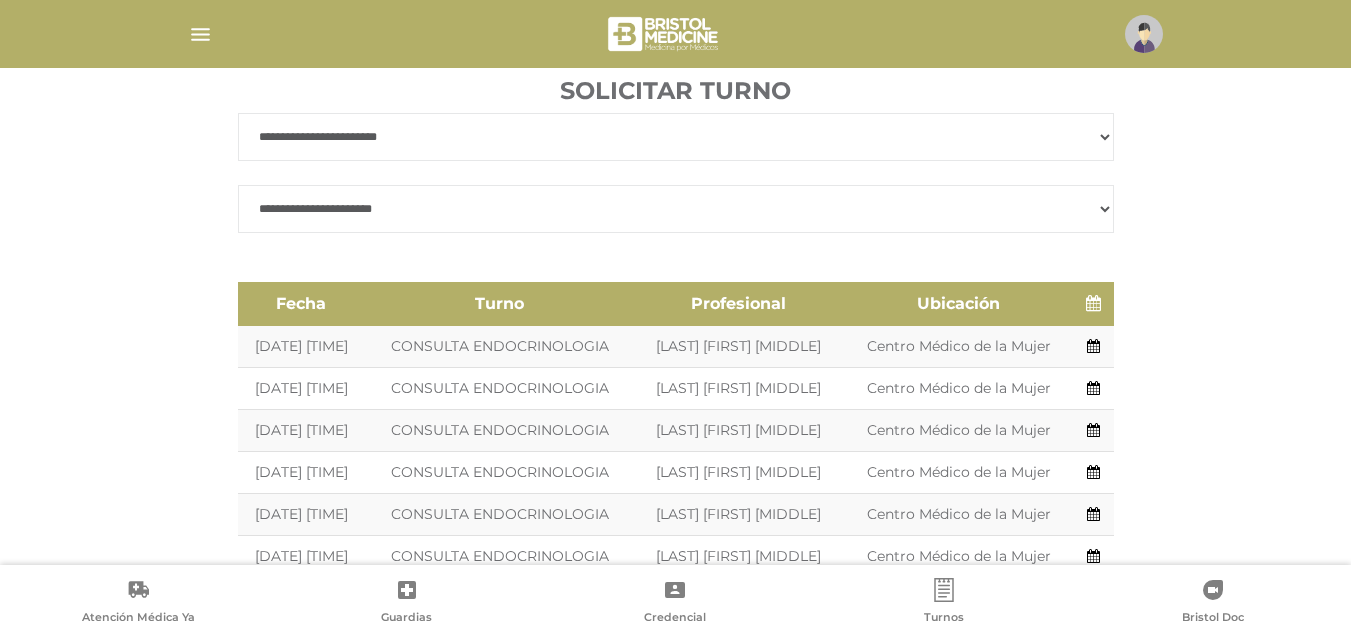 scroll, scrollTop: 484, scrollLeft: 0, axis: vertical 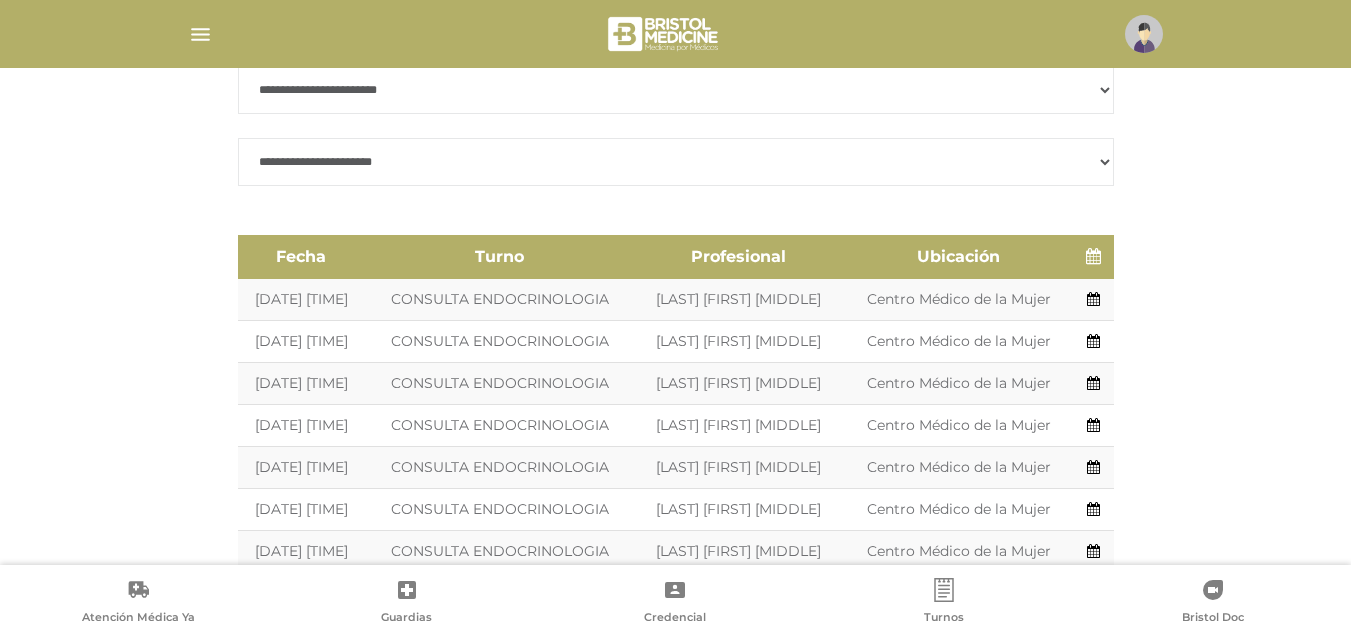 click on "**********" at bounding box center (676, 162) 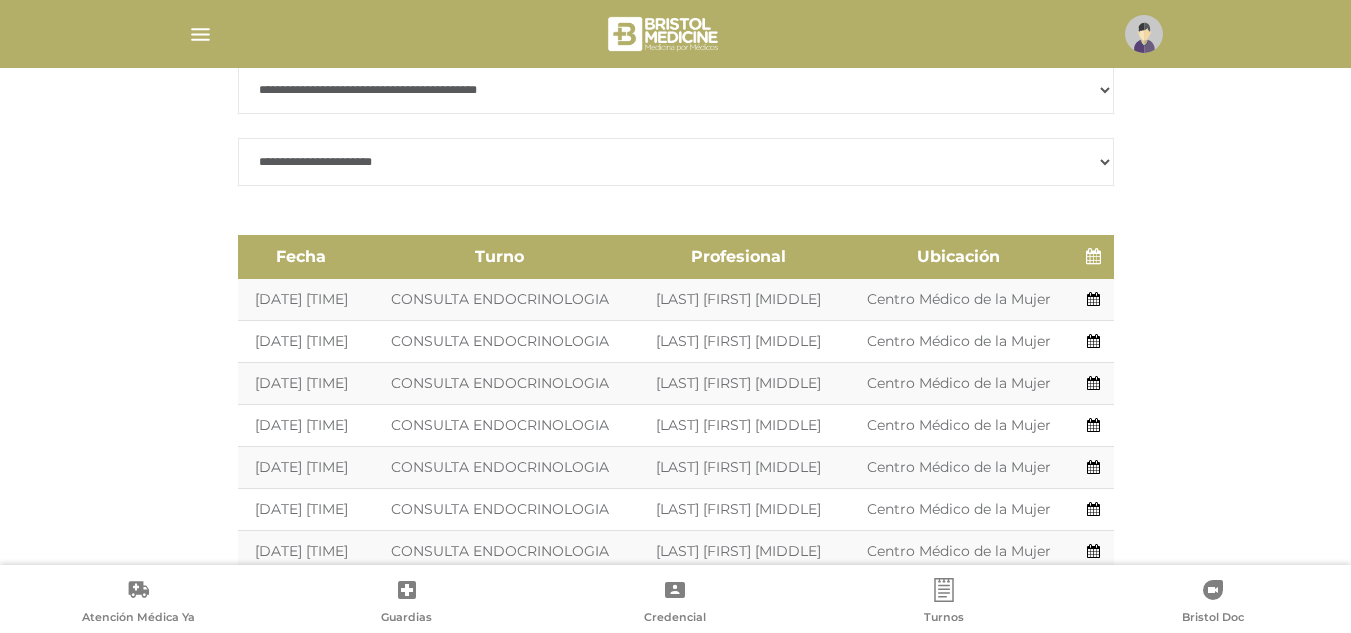 click on "**********" at bounding box center (676, 90) 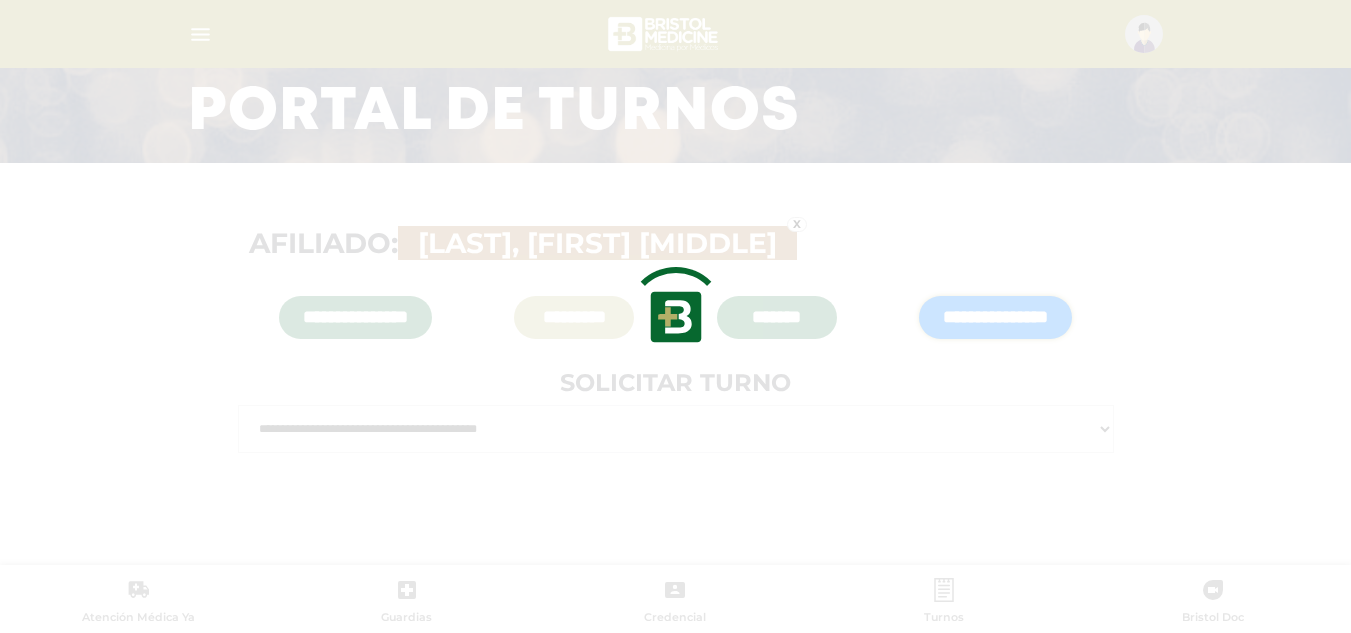scroll, scrollTop: 193, scrollLeft: 0, axis: vertical 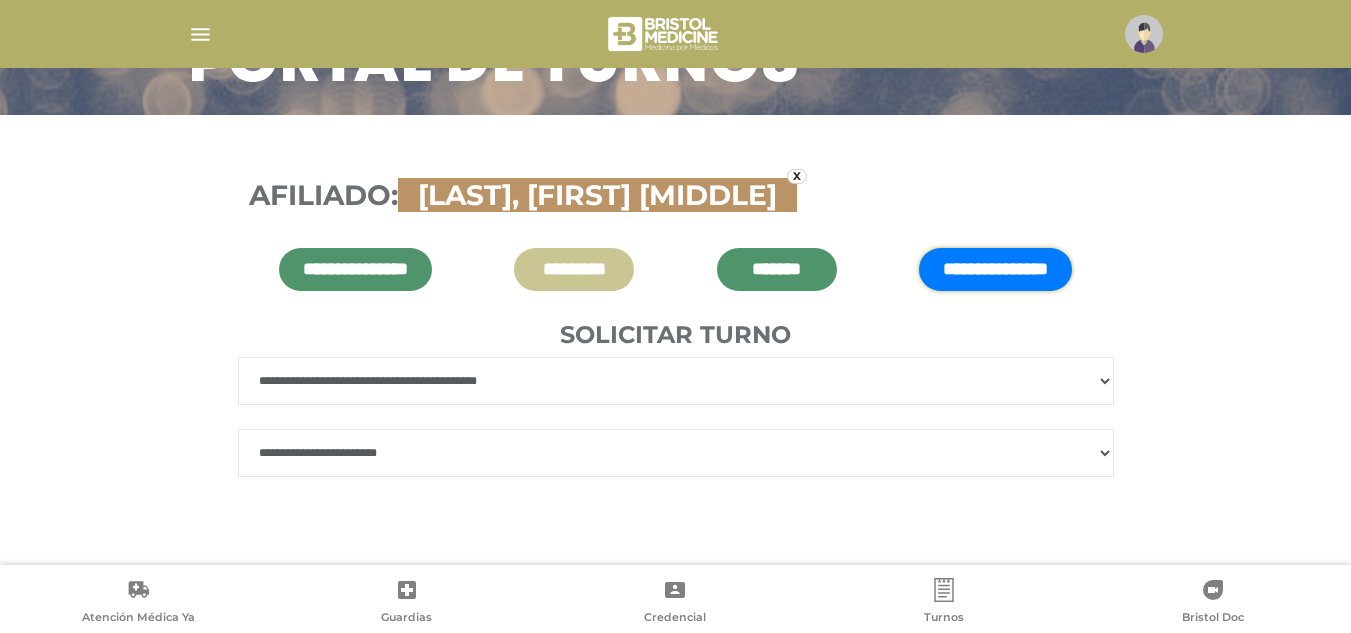 click on "**********" at bounding box center (676, 340) 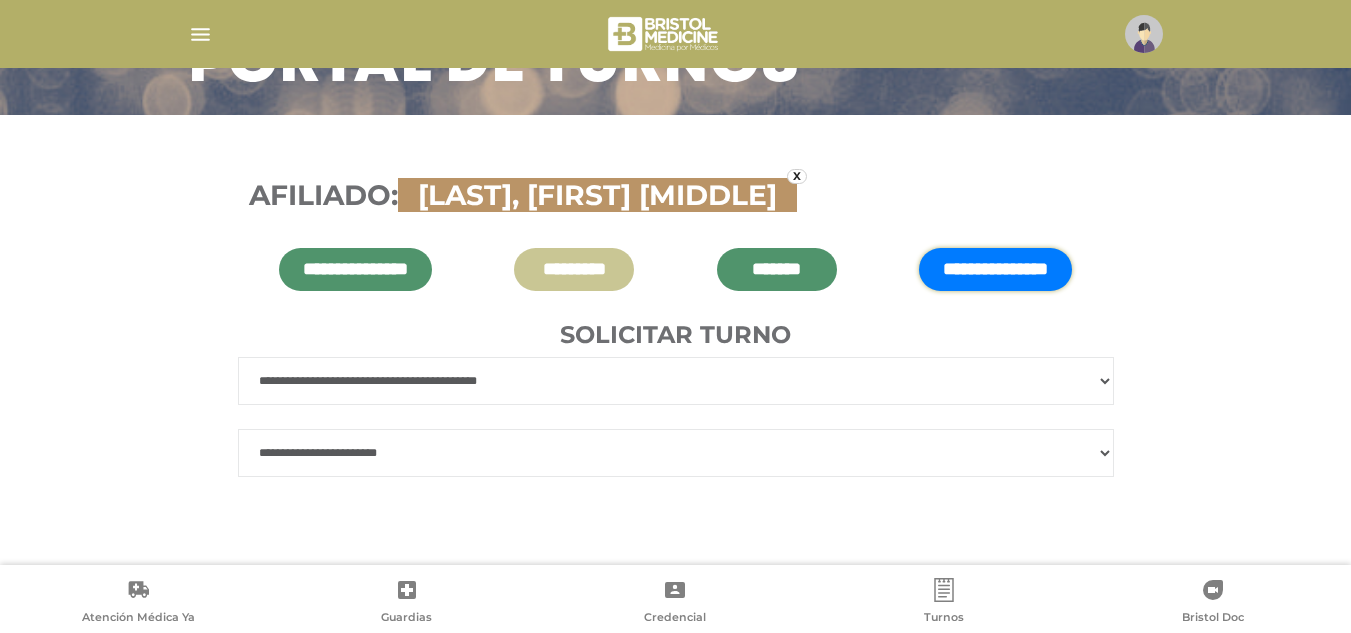 click on "**********" at bounding box center (676, 453) 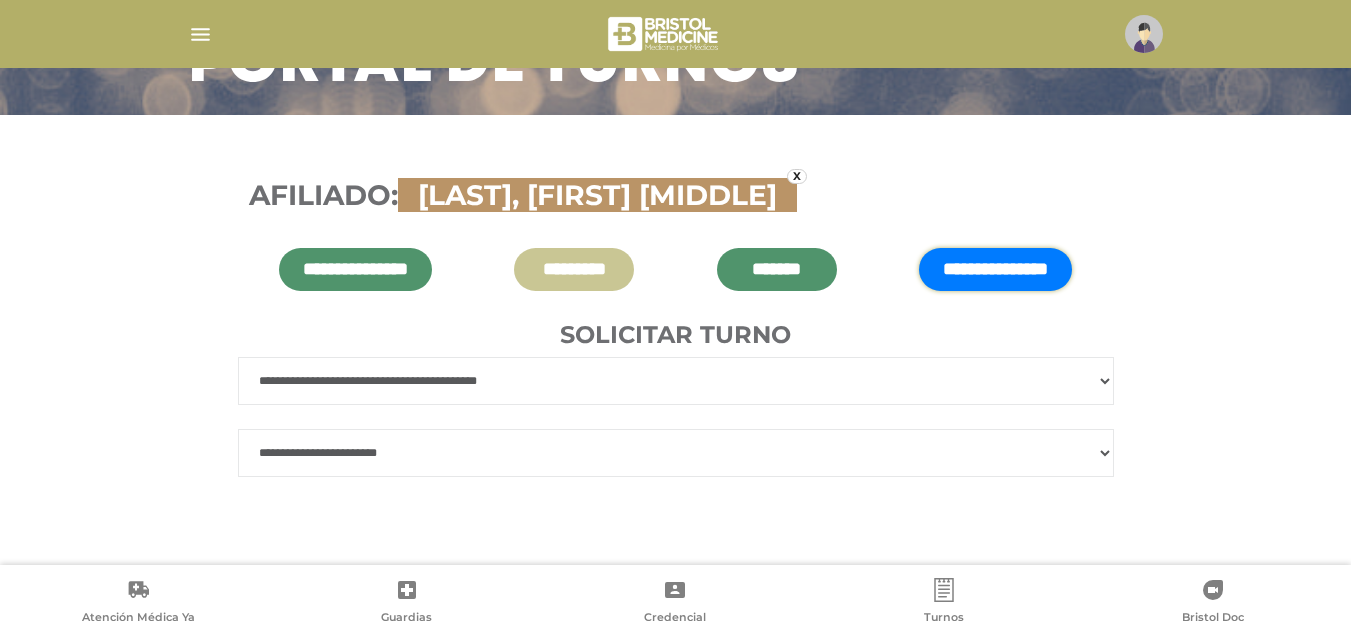 select on "**" 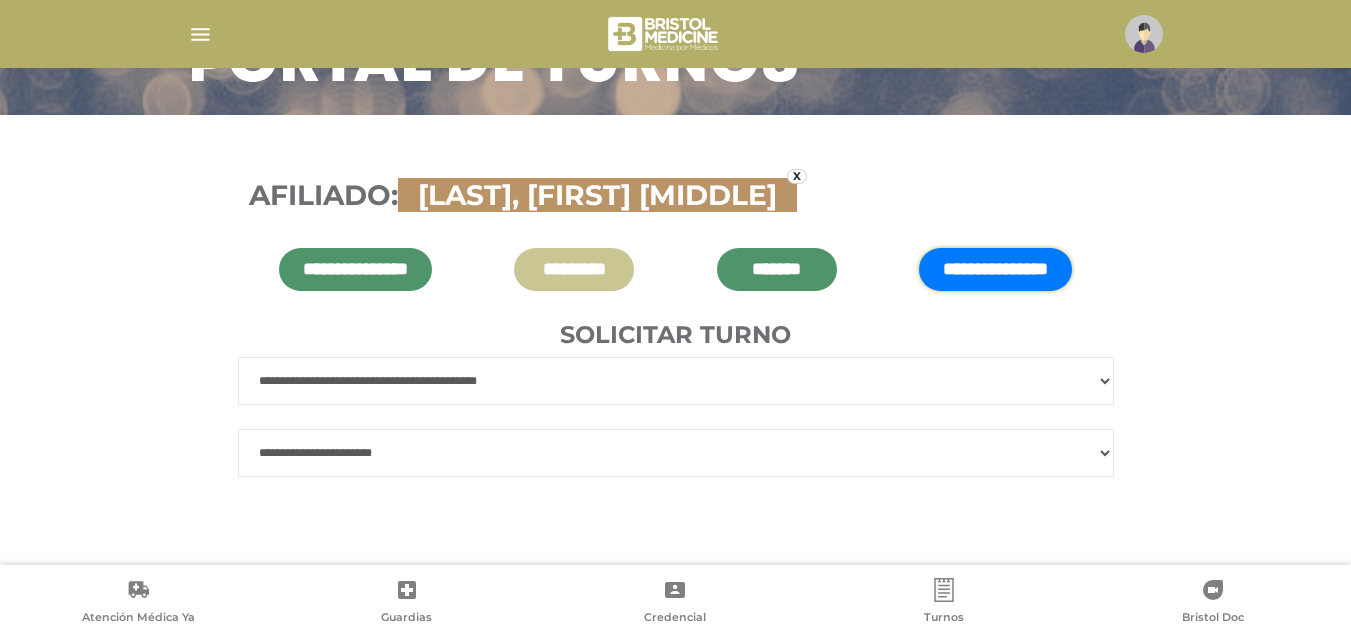 click on "**********" at bounding box center [676, 453] 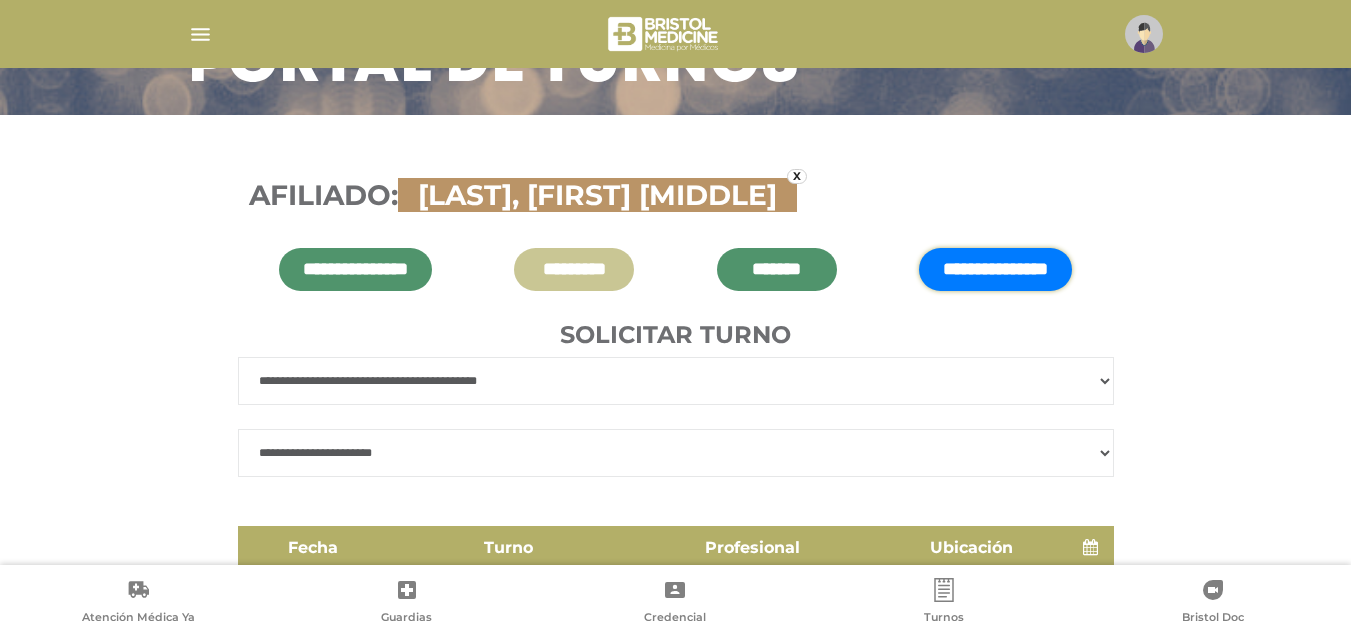 click on "**********" at bounding box center [676, 764] 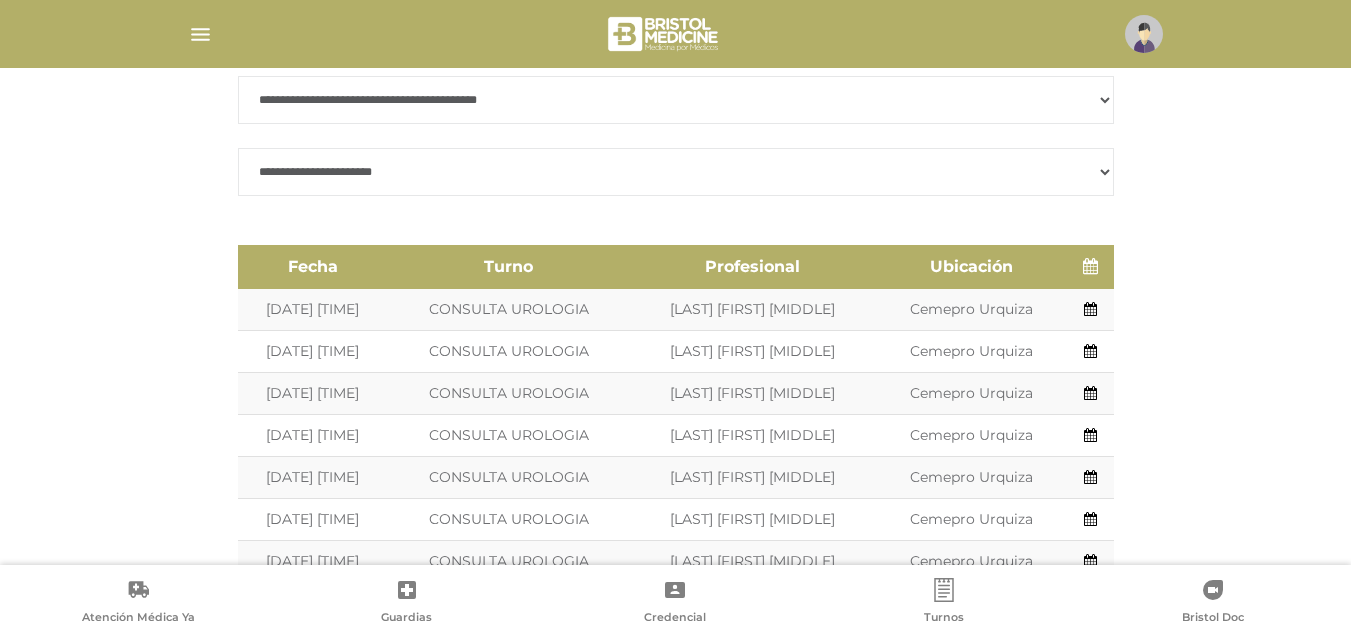 scroll, scrollTop: 495, scrollLeft: 0, axis: vertical 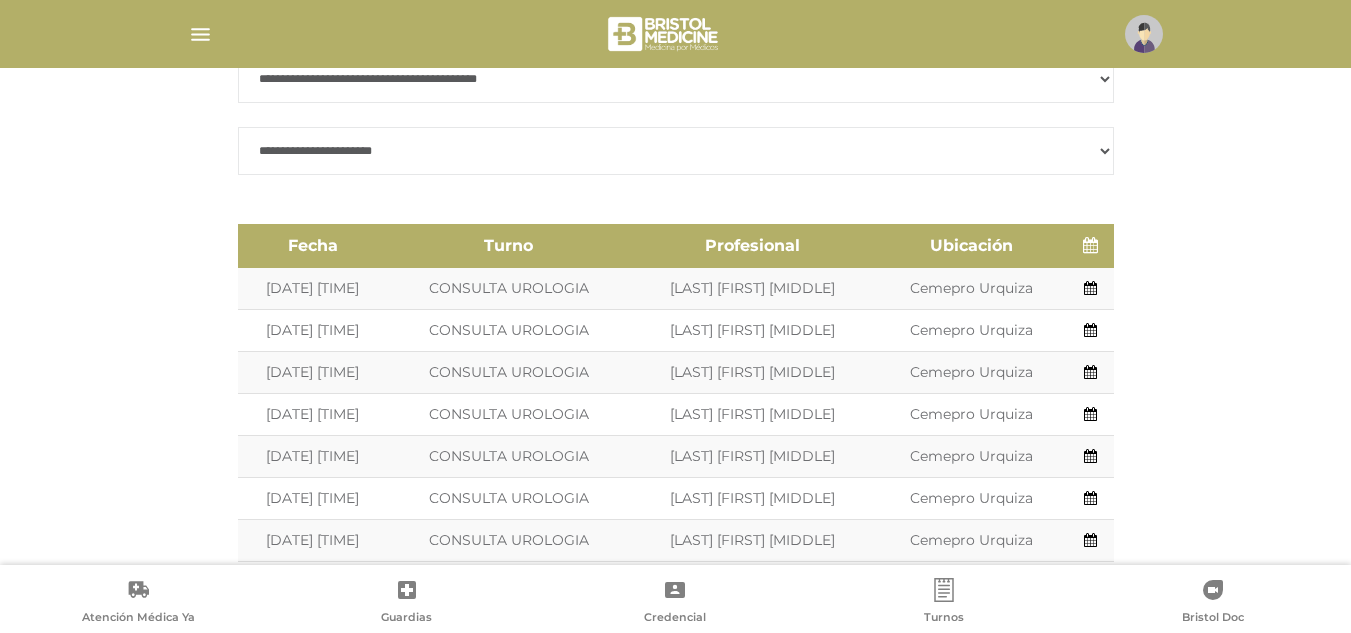 click on "**********" at bounding box center [676, 151] 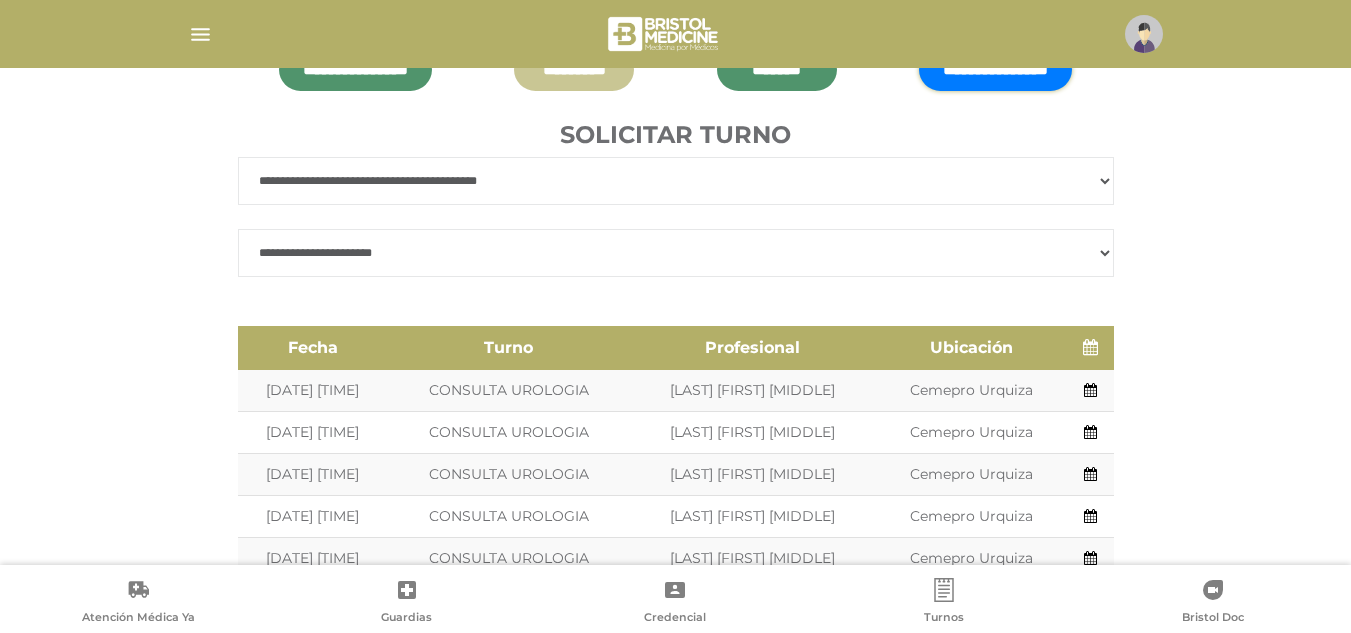 scroll, scrollTop: 390, scrollLeft: 0, axis: vertical 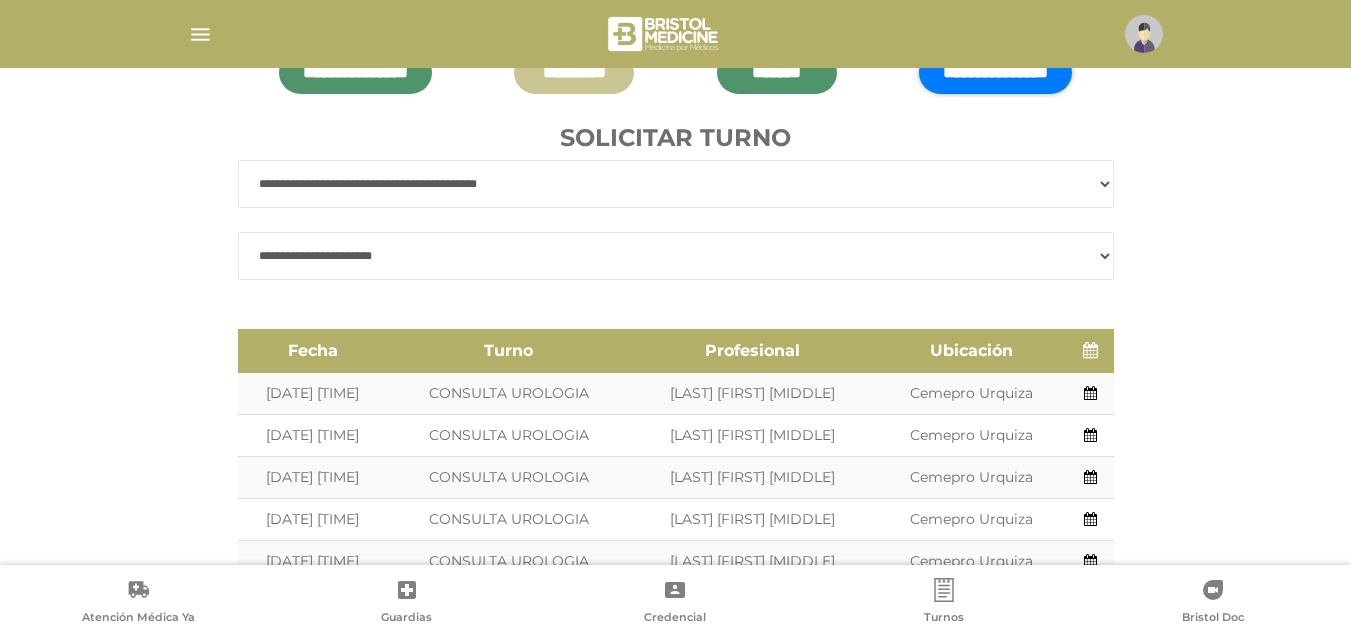 click on "**********" at bounding box center (676, 184) 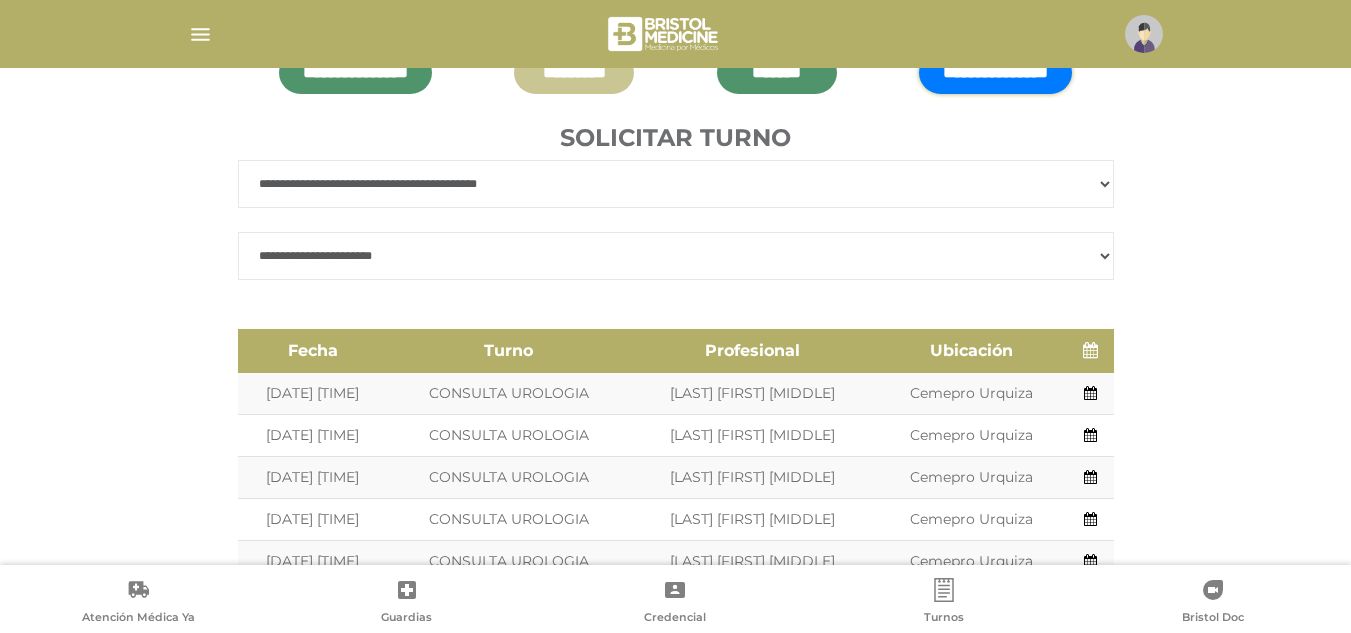 select on "****" 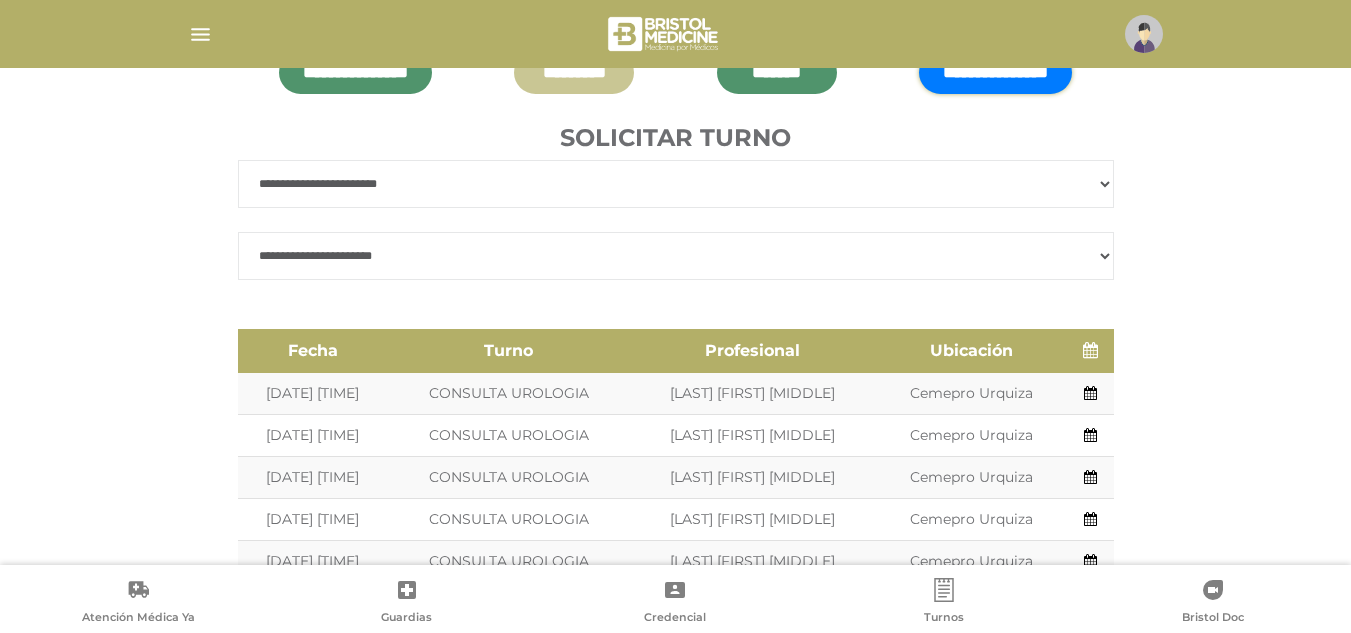 click on "**********" at bounding box center (676, 184) 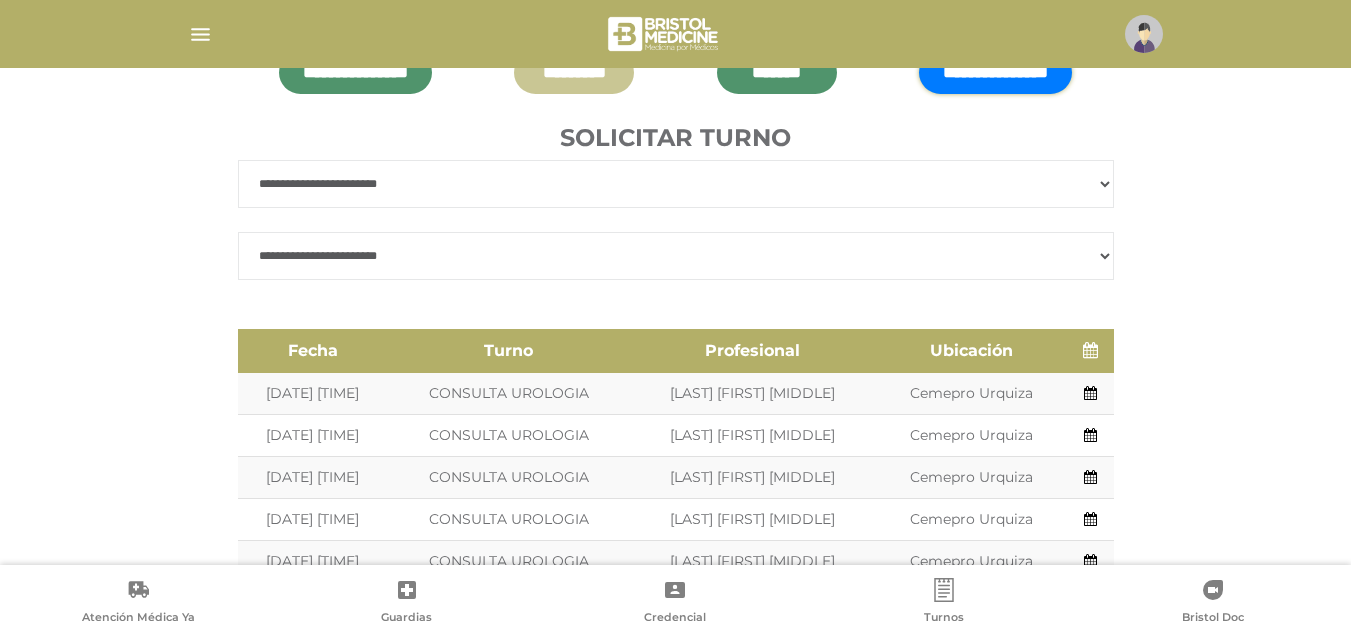 scroll, scrollTop: 193, scrollLeft: 0, axis: vertical 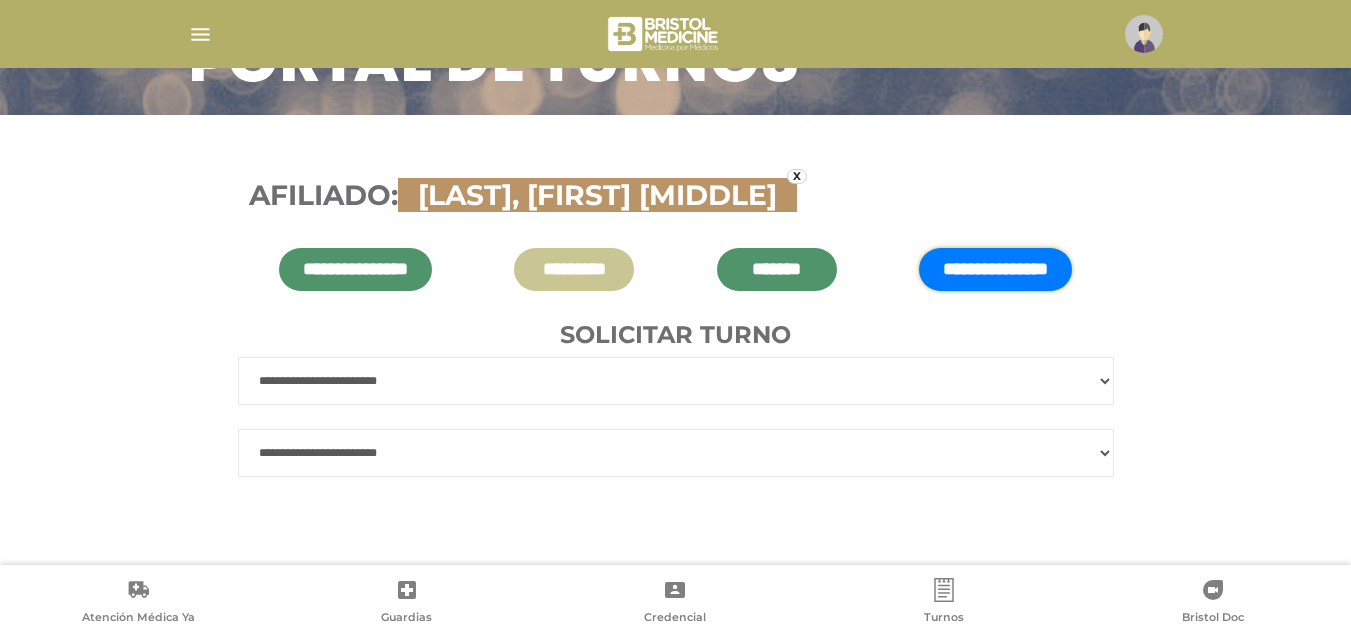 click on "**********" at bounding box center (676, 453) 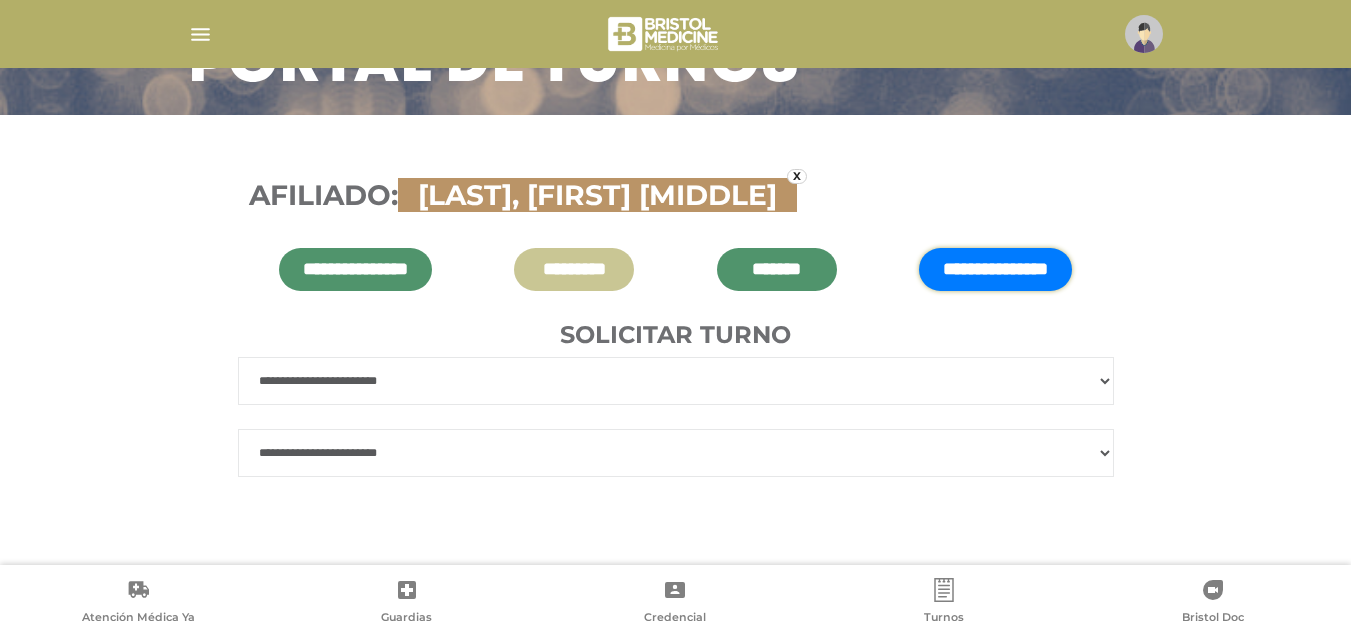 click on "**********" at bounding box center [675, 340] 